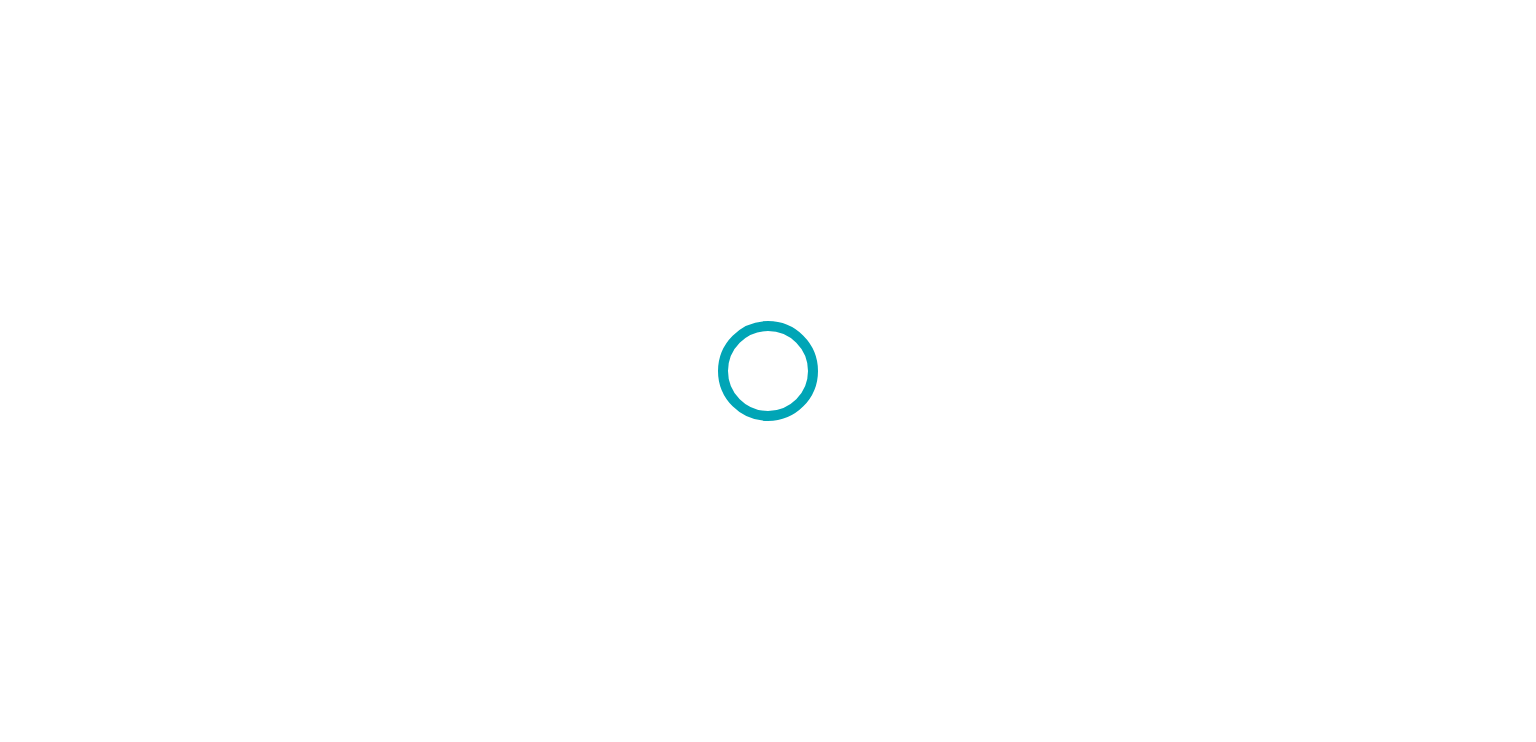 scroll, scrollTop: 0, scrollLeft: 0, axis: both 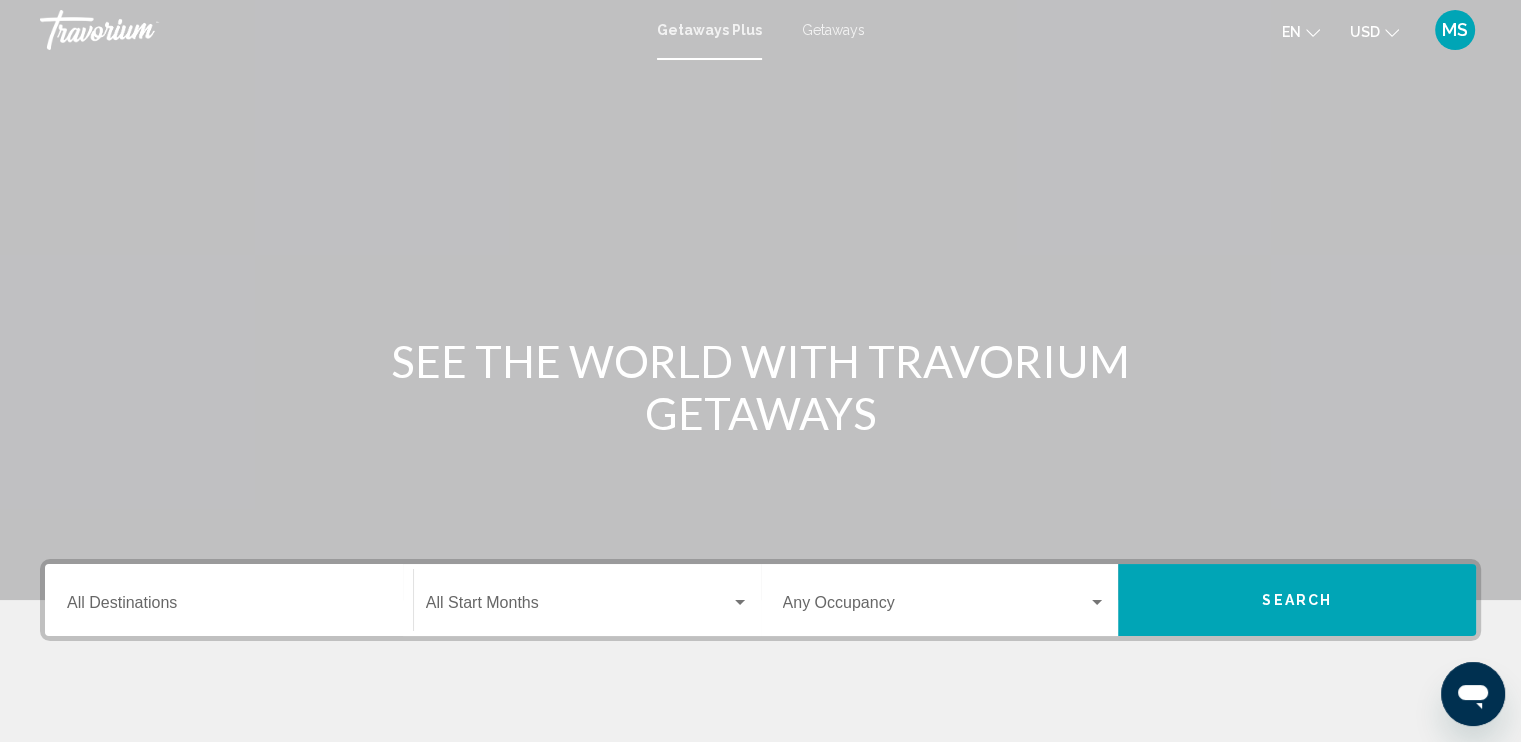 click on "Getaways" at bounding box center [833, 30] 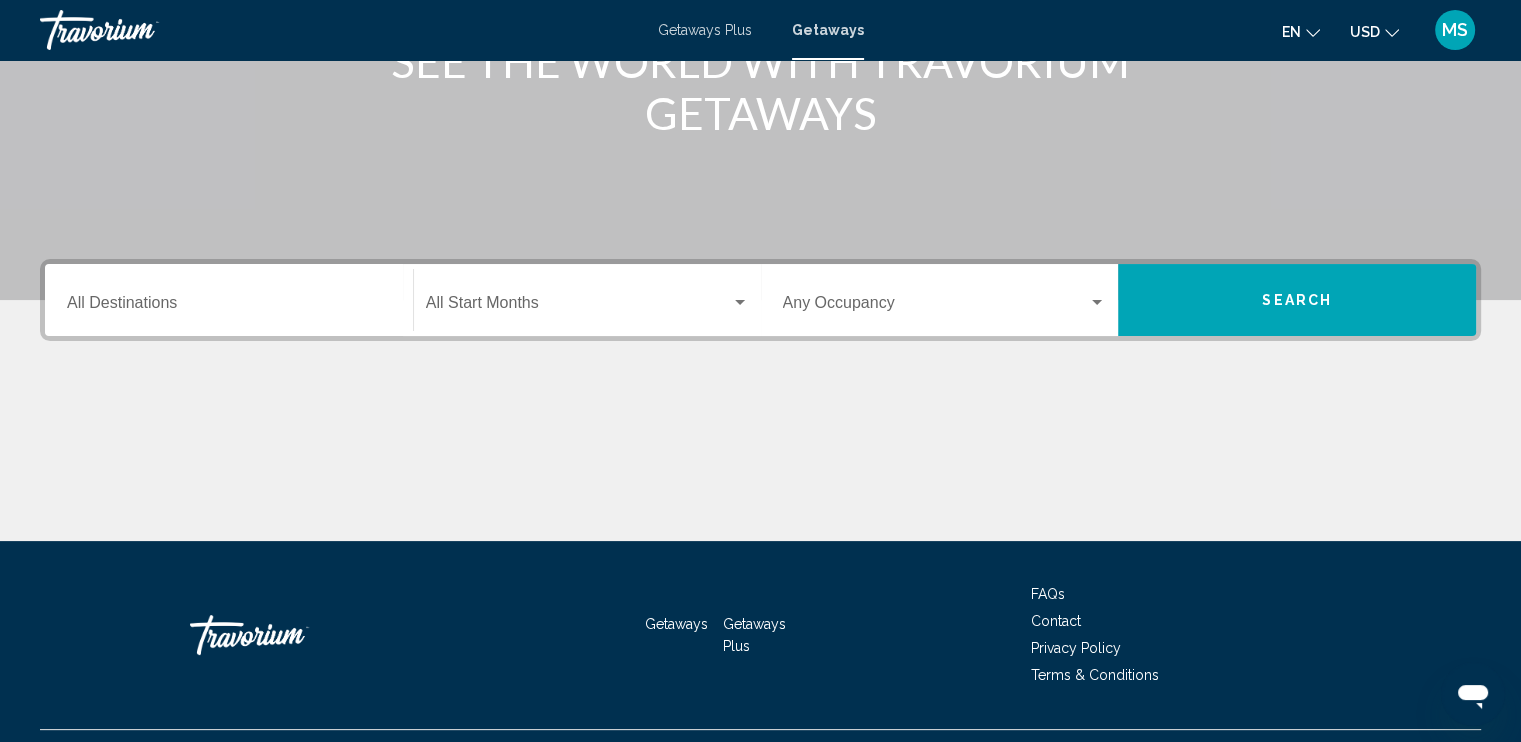 scroll, scrollTop: 0, scrollLeft: 0, axis: both 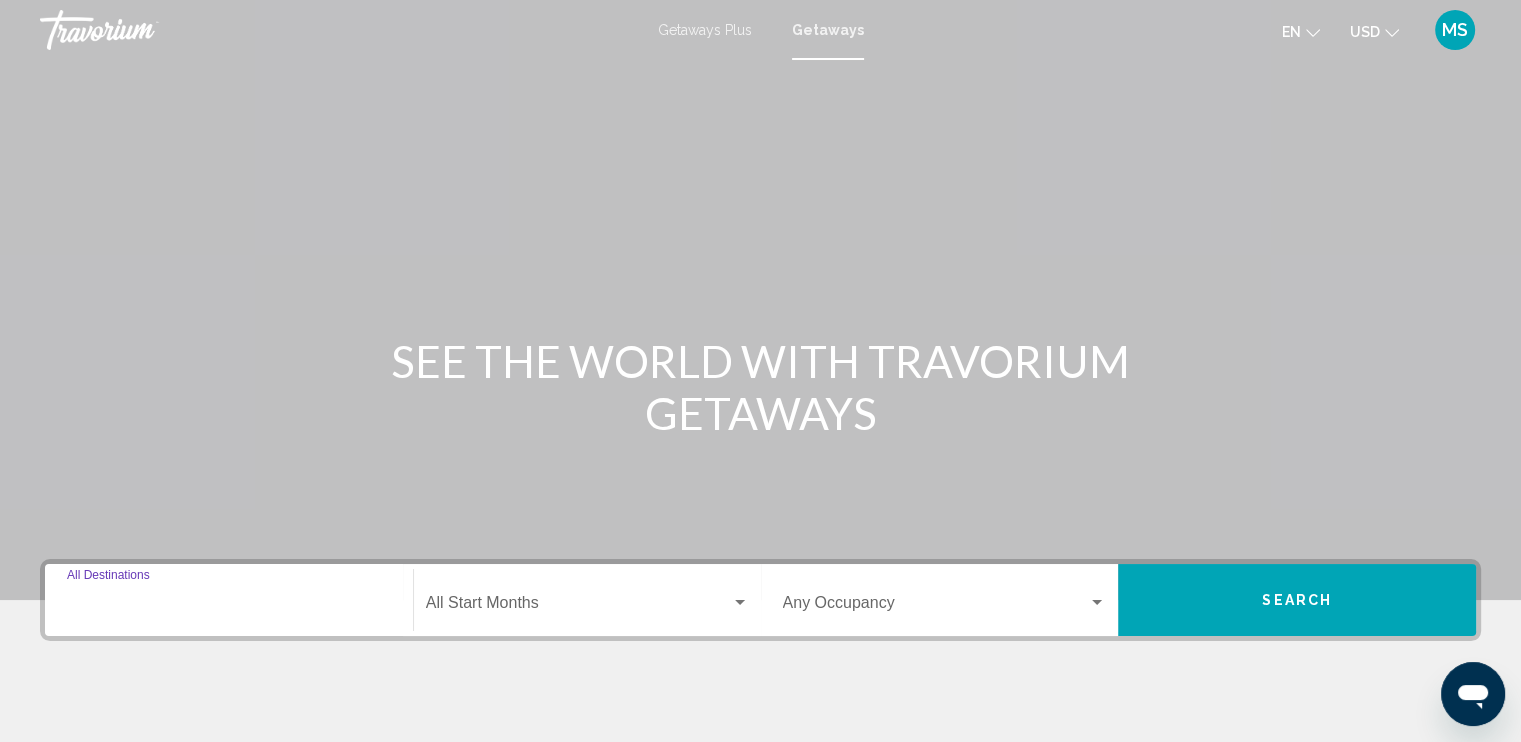 click on "Destination All Destinations" at bounding box center [229, 607] 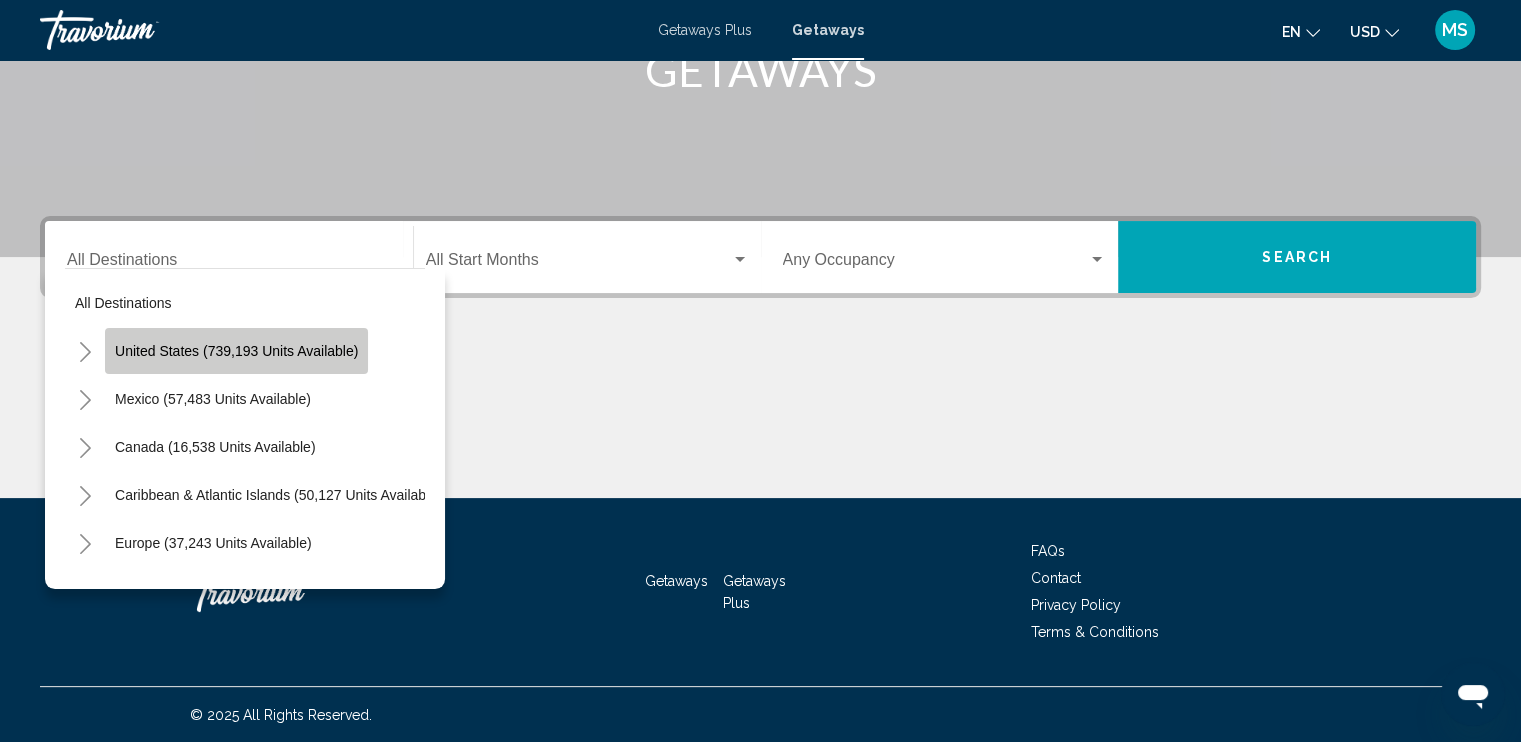 click on "United States (739,193 units available)" 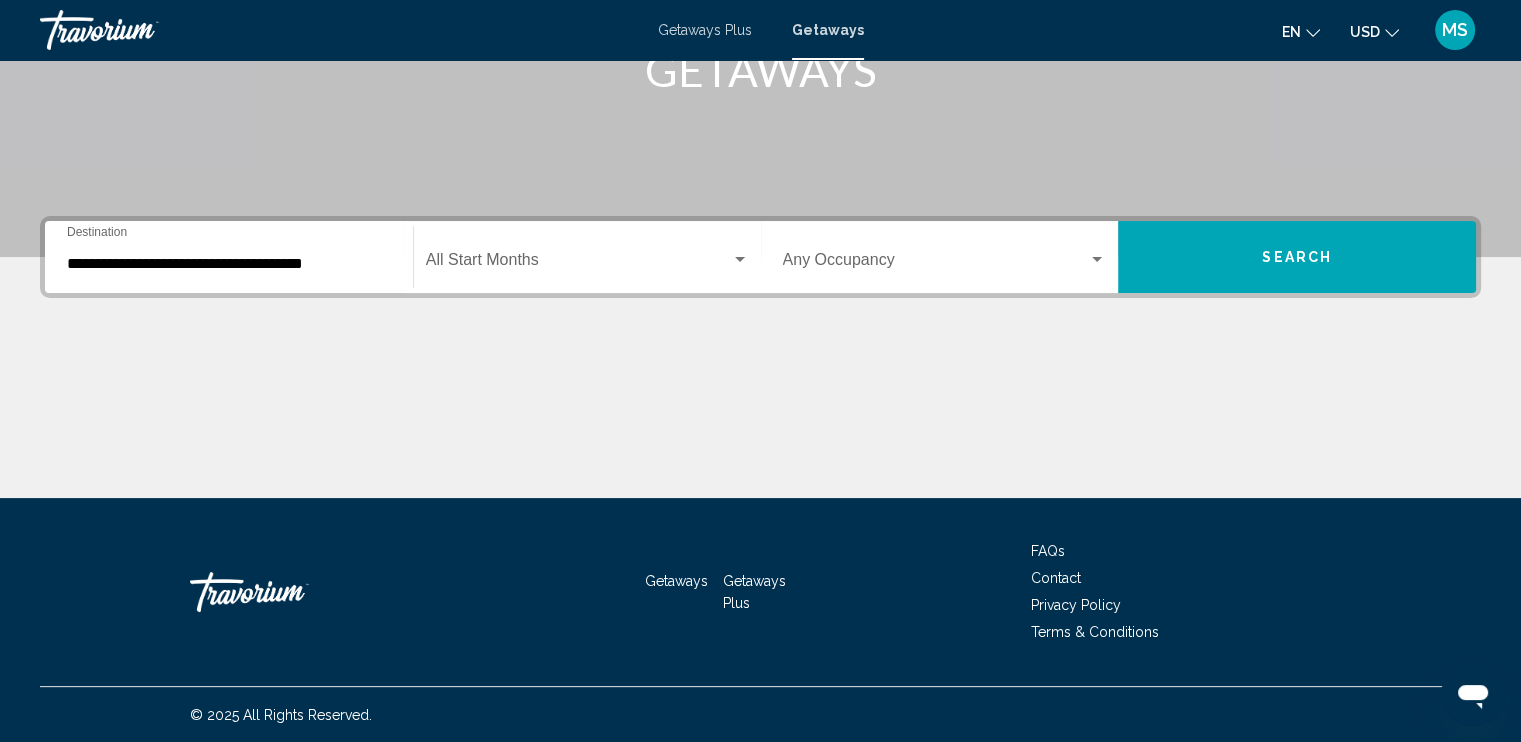 click on "Start Month All Start Months" 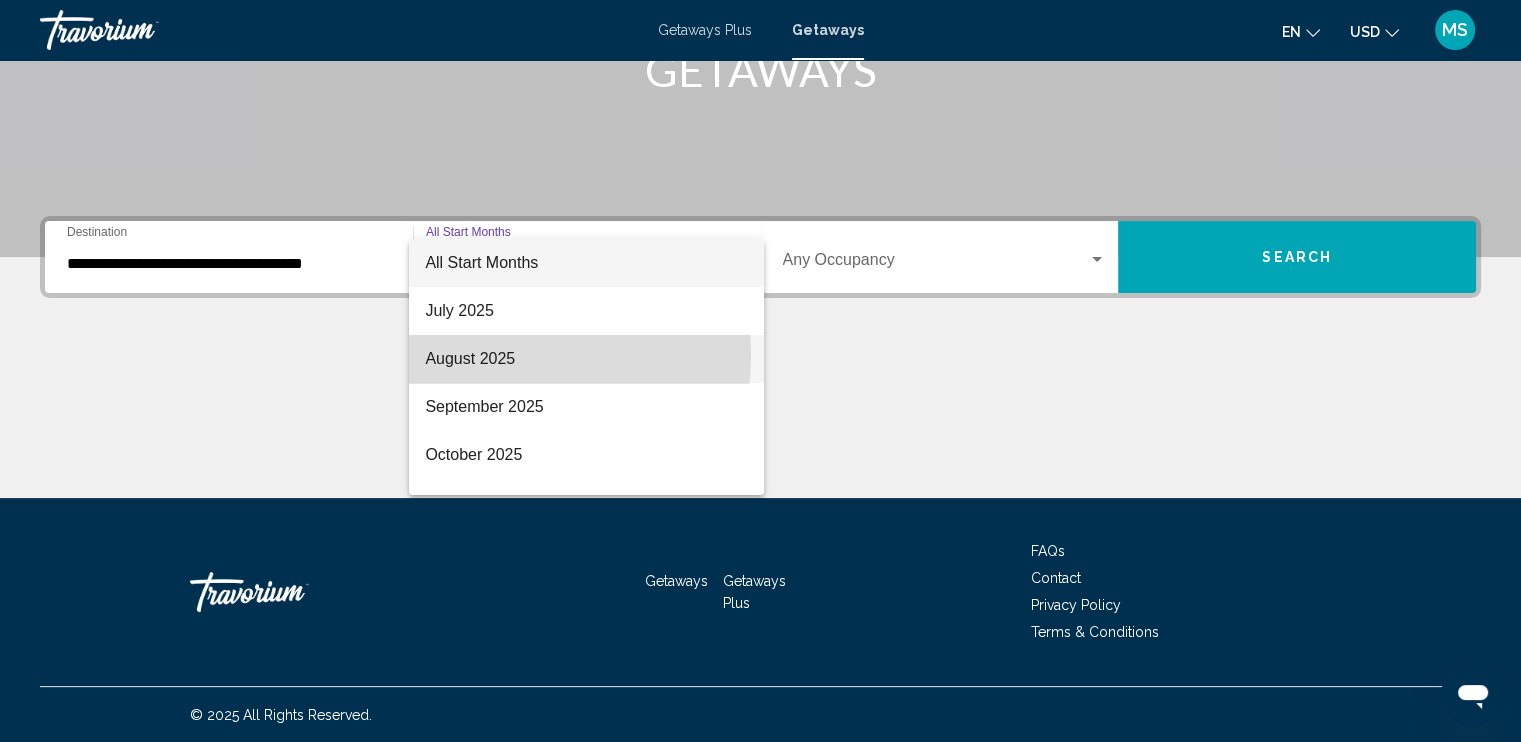 click on "August 2025" at bounding box center (586, 359) 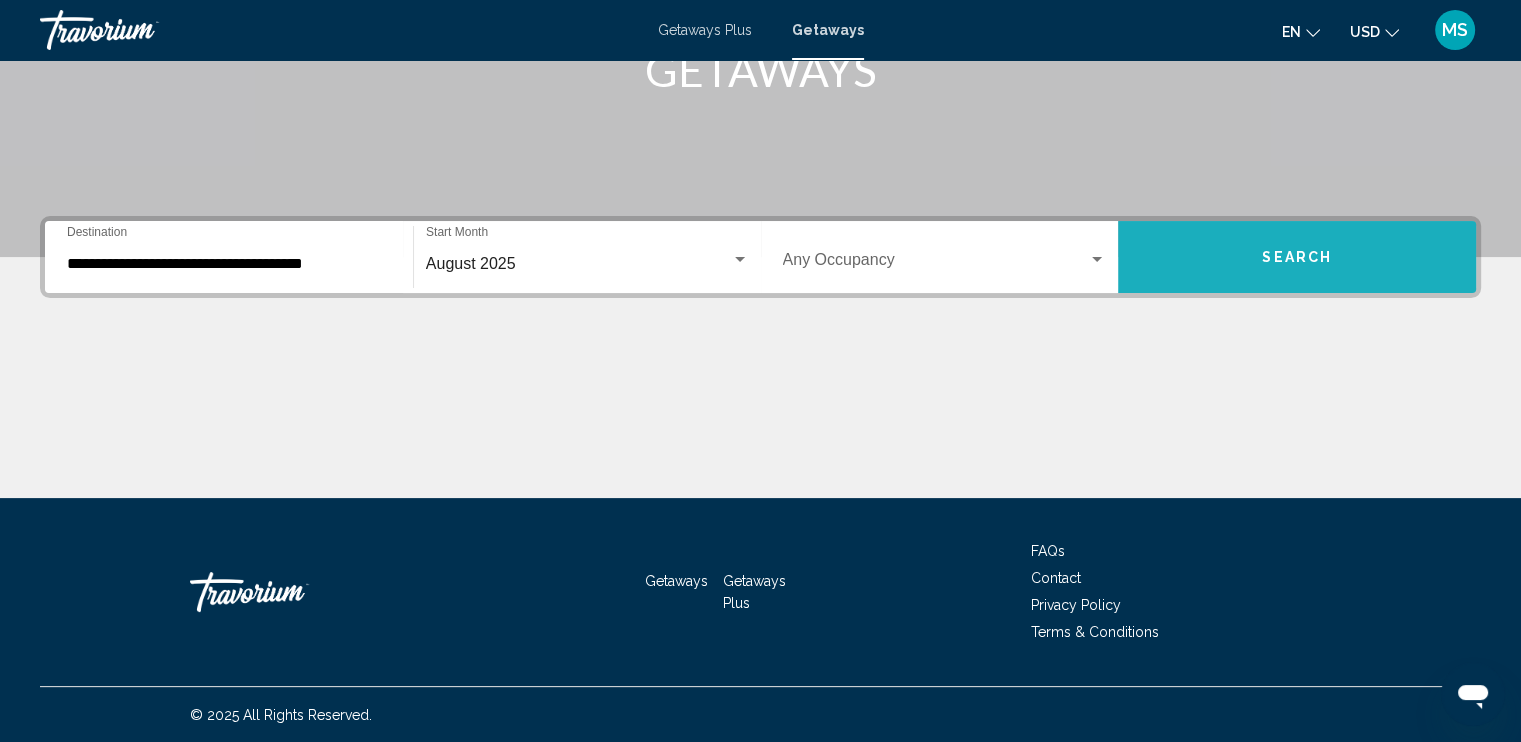 click on "Search" at bounding box center (1297, 257) 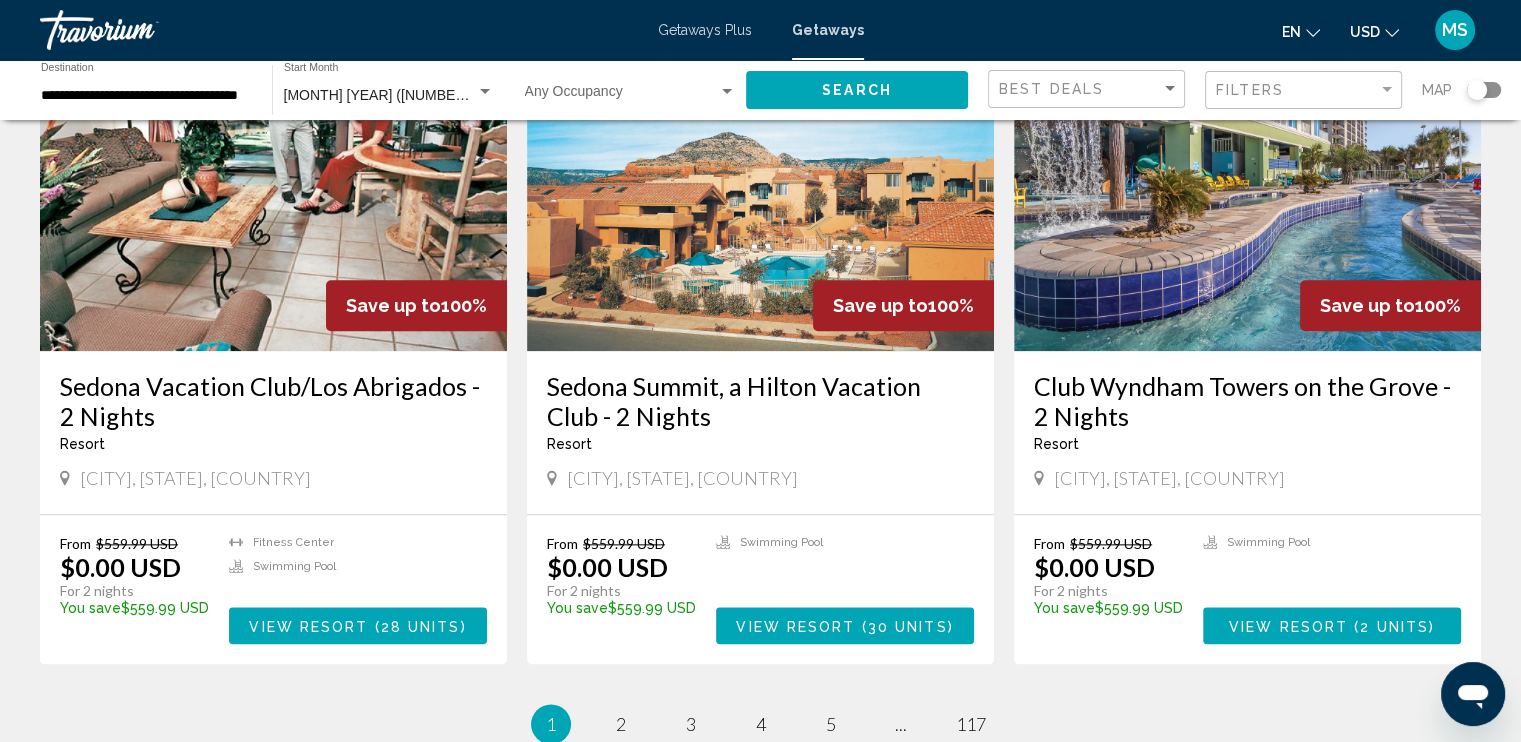 scroll, scrollTop: 2300, scrollLeft: 0, axis: vertical 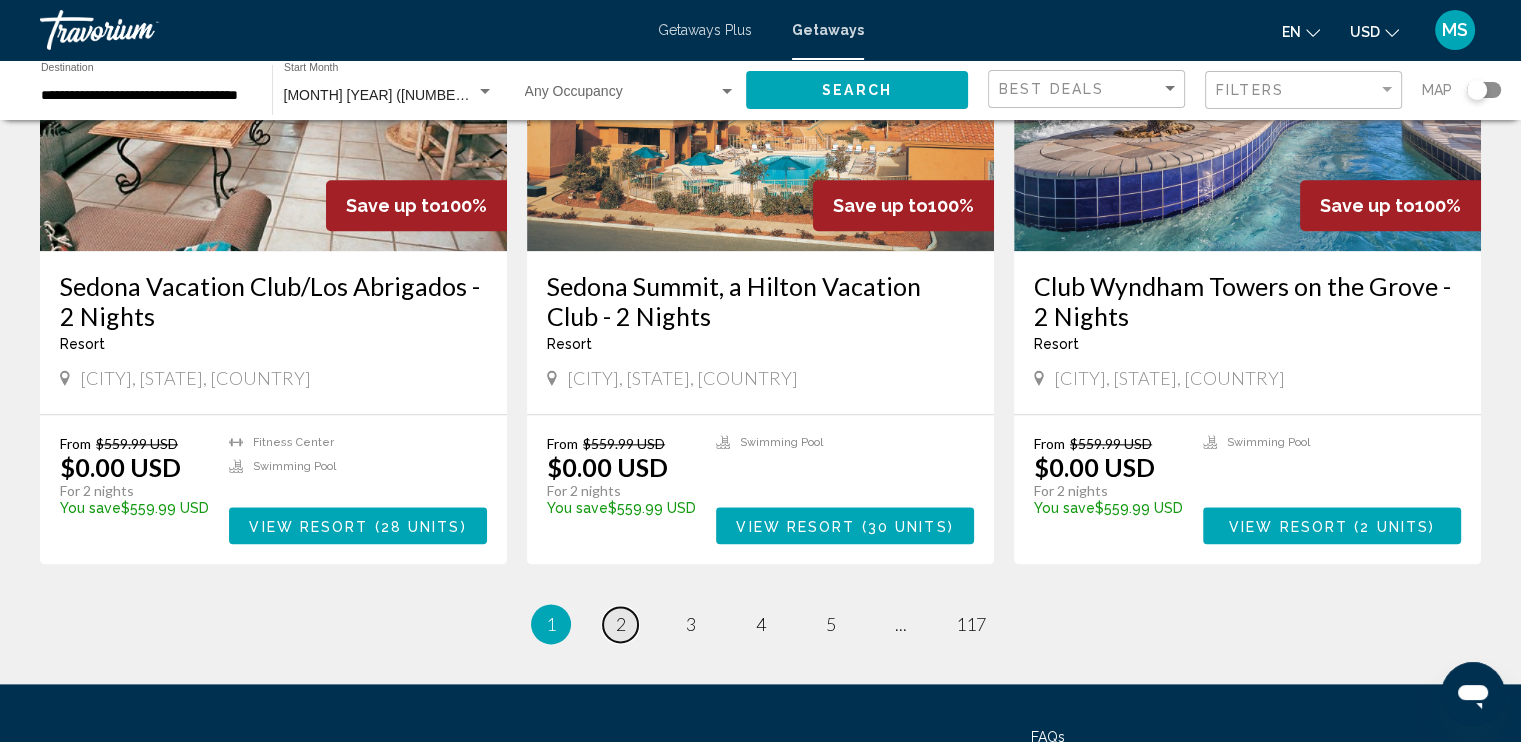 click on "2" at bounding box center [621, 624] 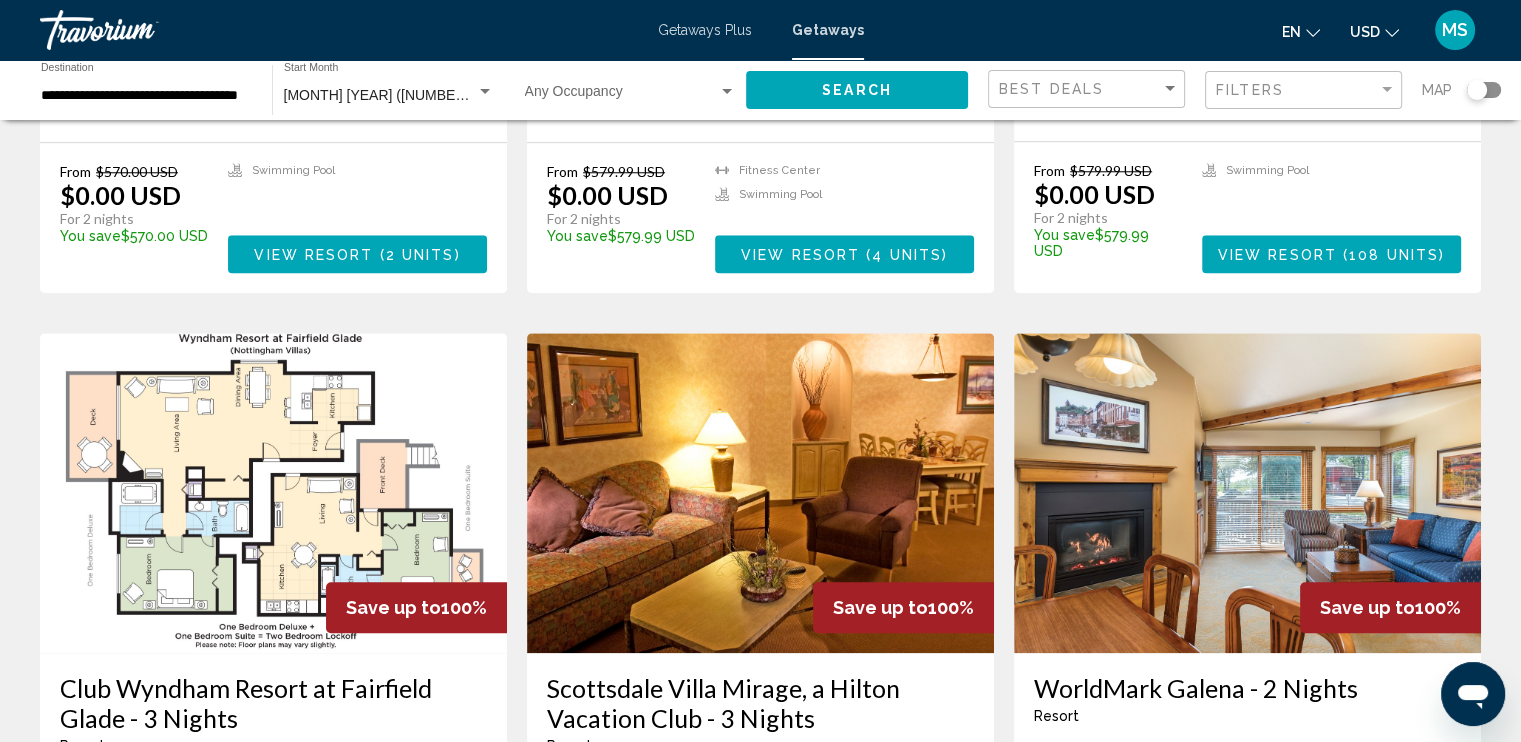 scroll, scrollTop: 2000, scrollLeft: 0, axis: vertical 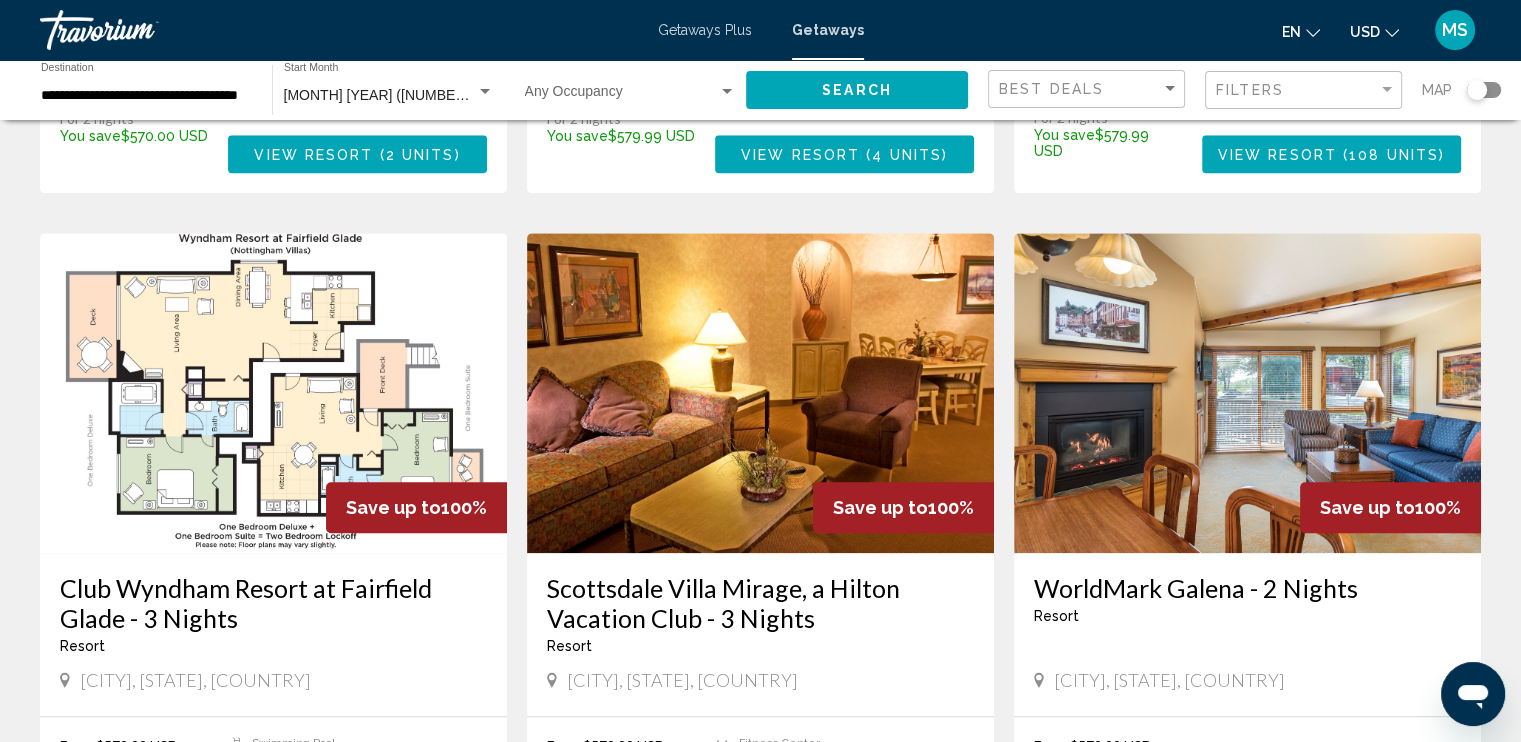 click at bounding box center [273, 393] 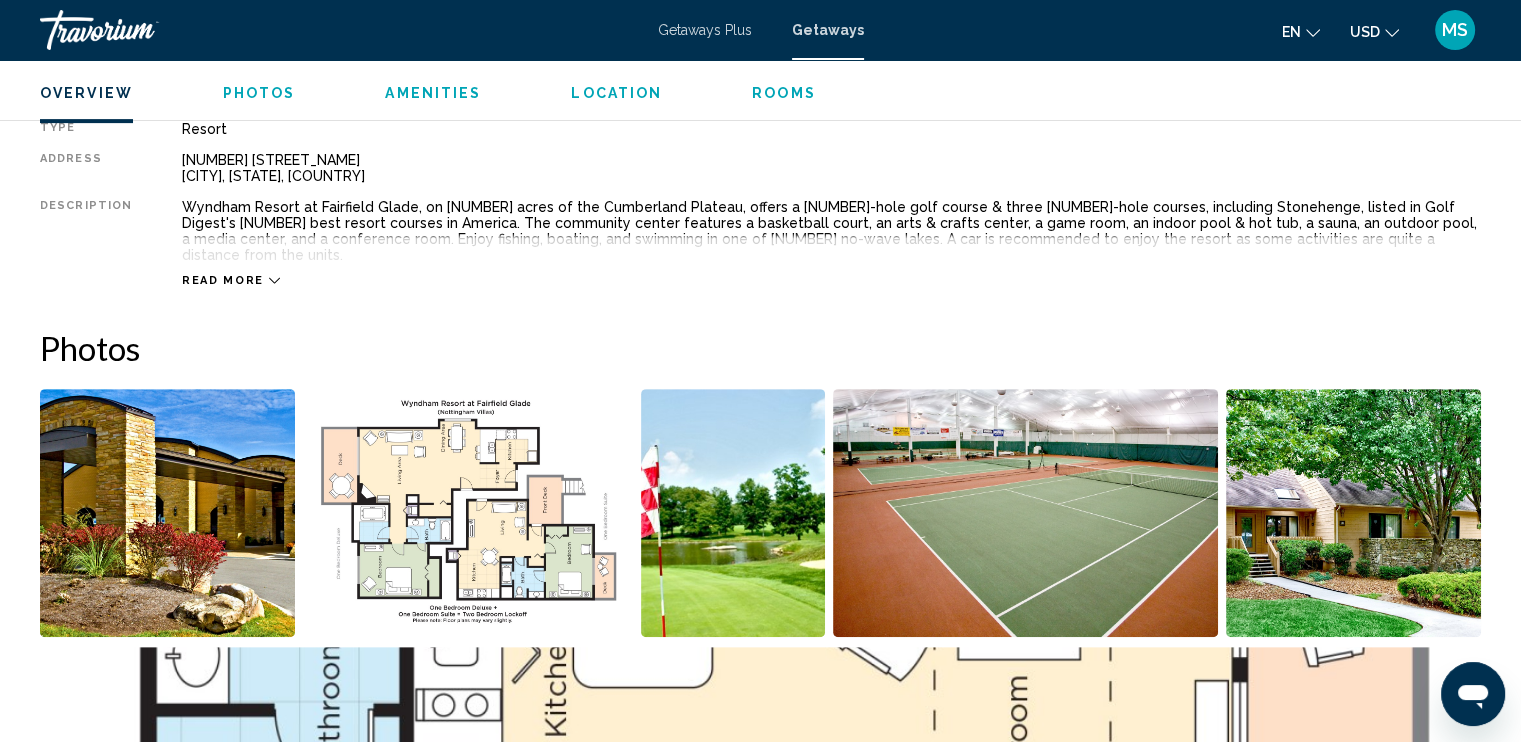 scroll, scrollTop: 300, scrollLeft: 0, axis: vertical 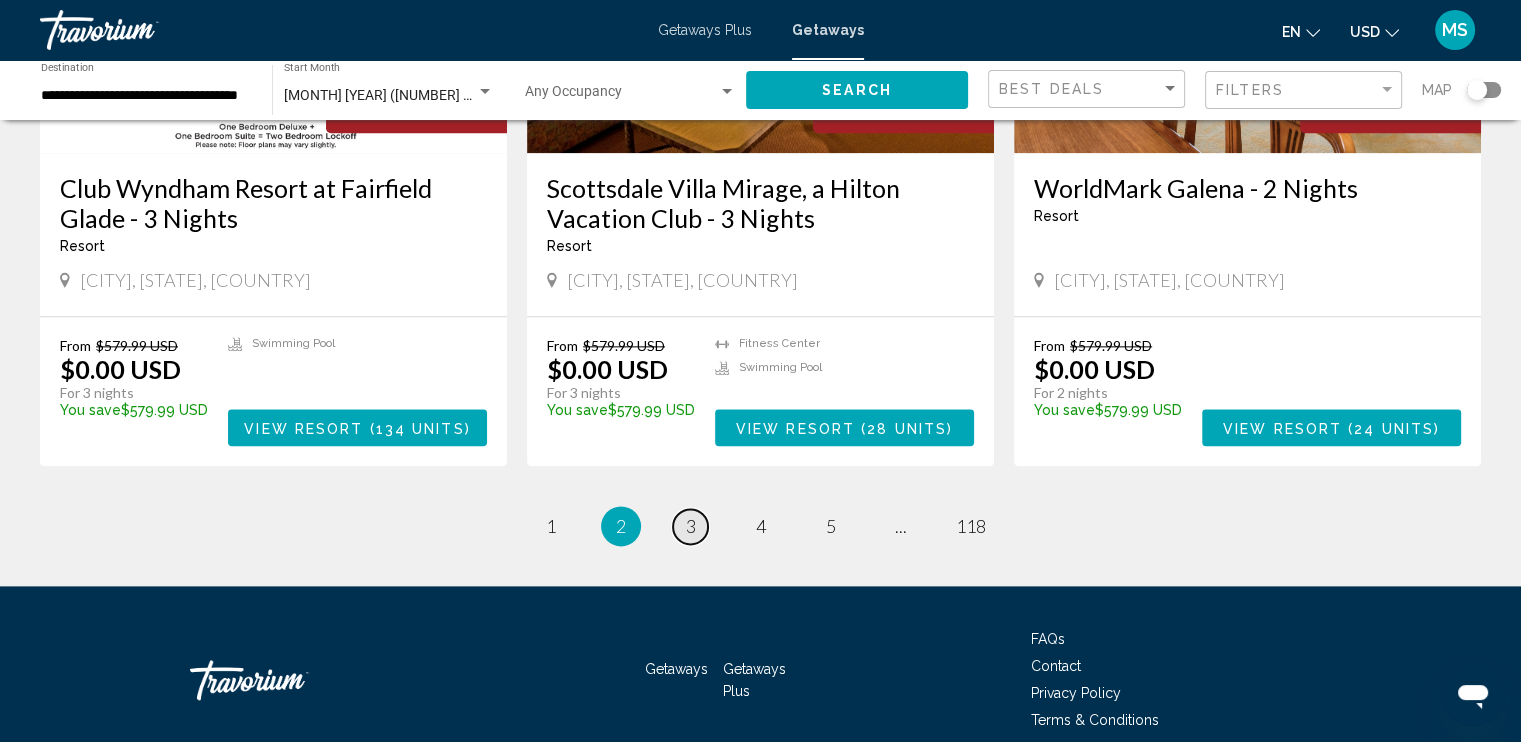 click on "3" at bounding box center (691, 526) 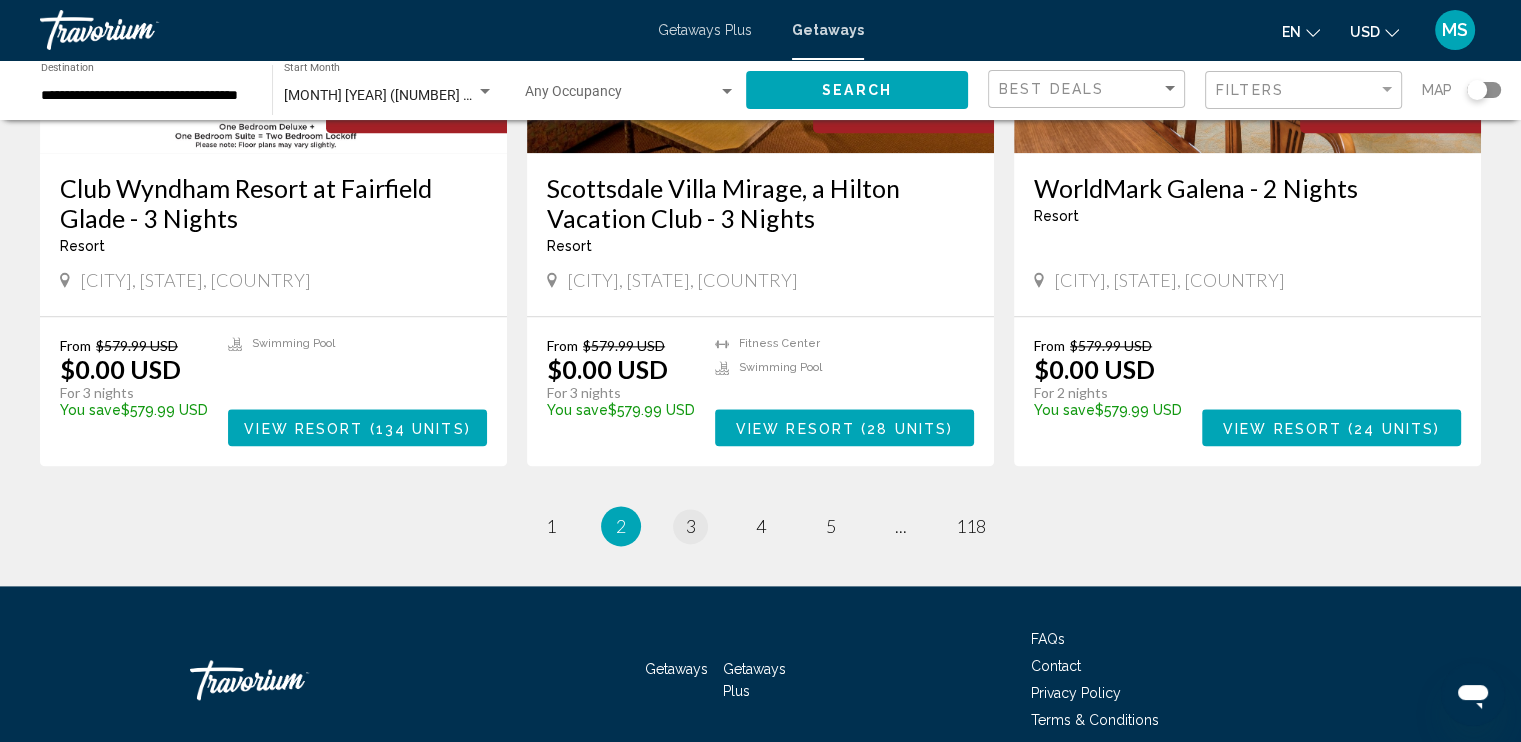 scroll, scrollTop: 0, scrollLeft: 0, axis: both 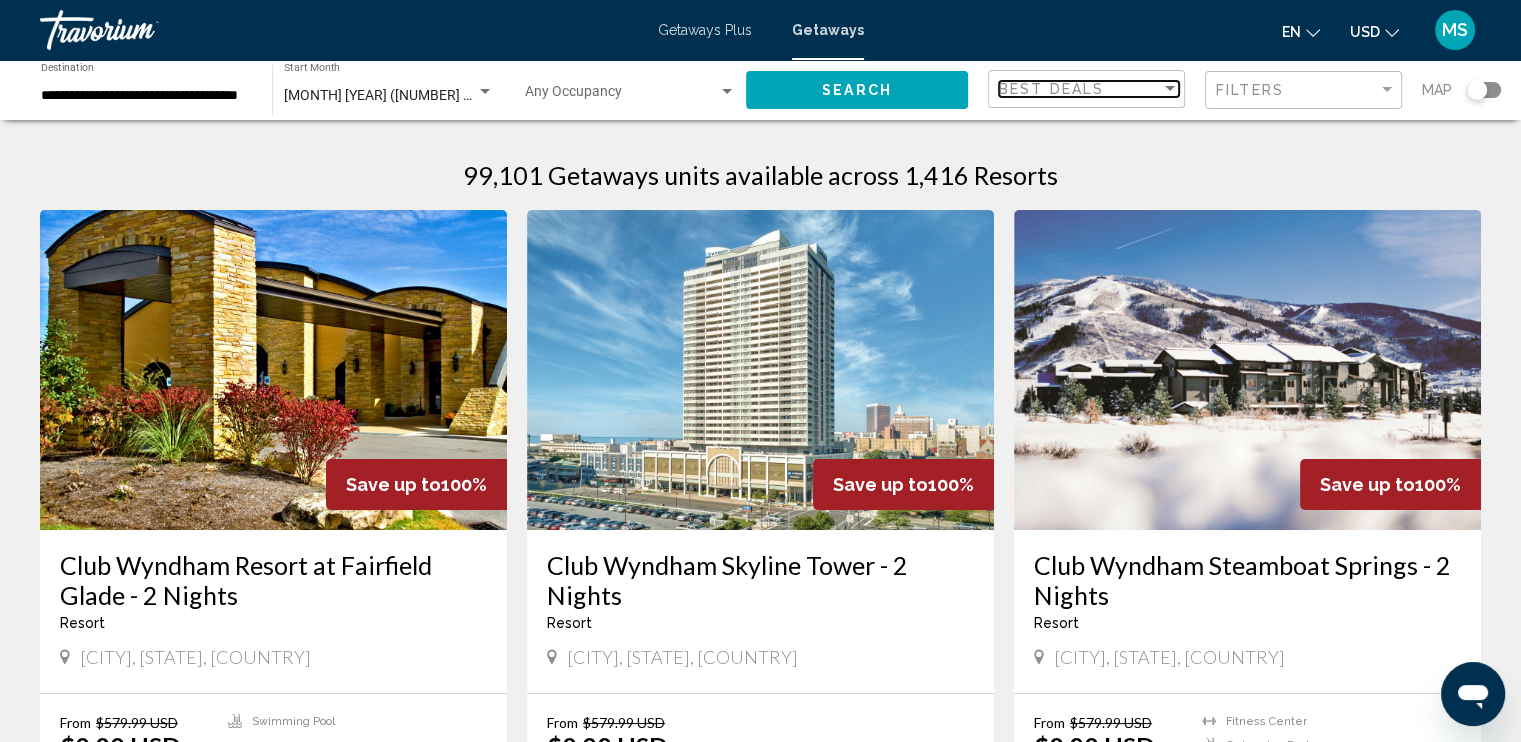 click on "Best Deals" at bounding box center (1051, 89) 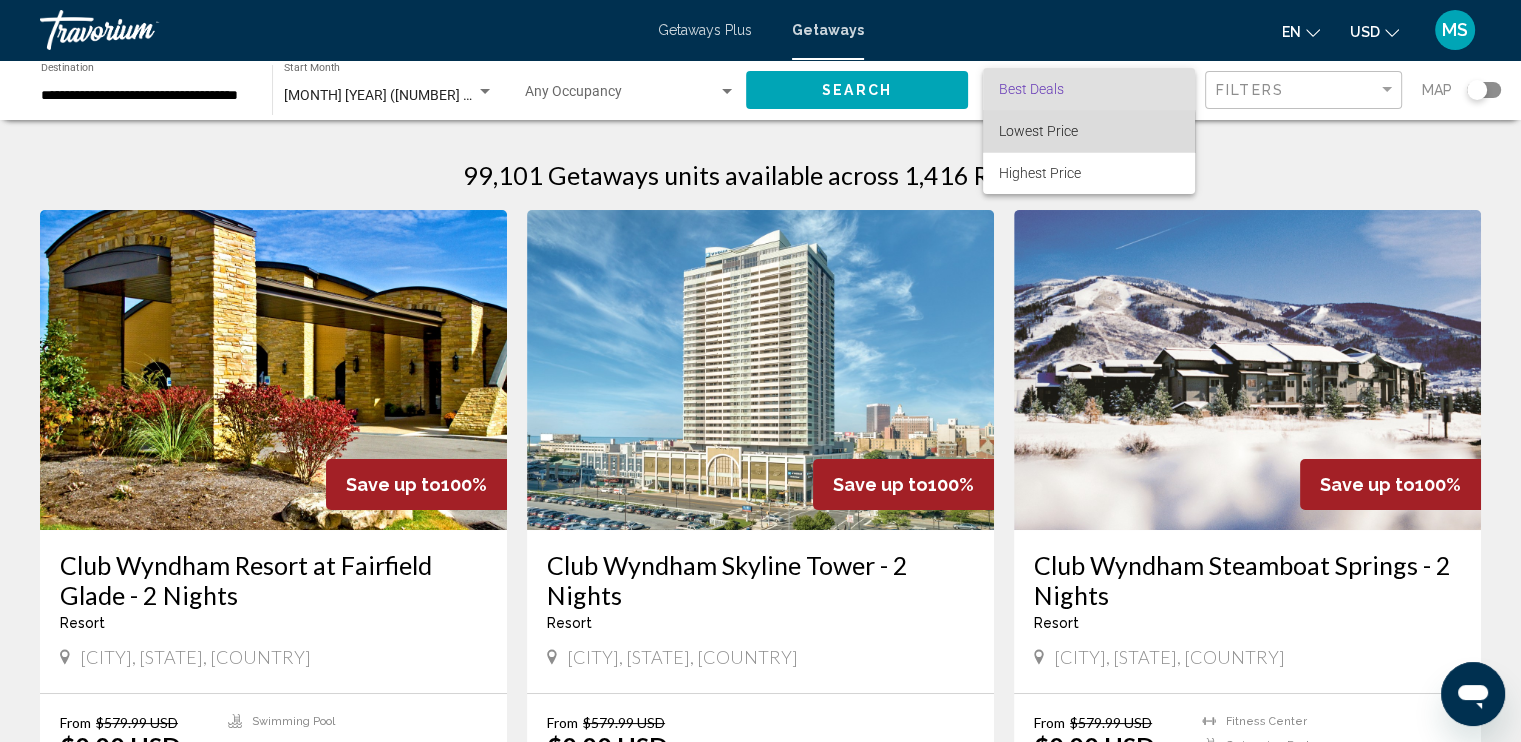 click on "Lowest Price" at bounding box center [1089, 131] 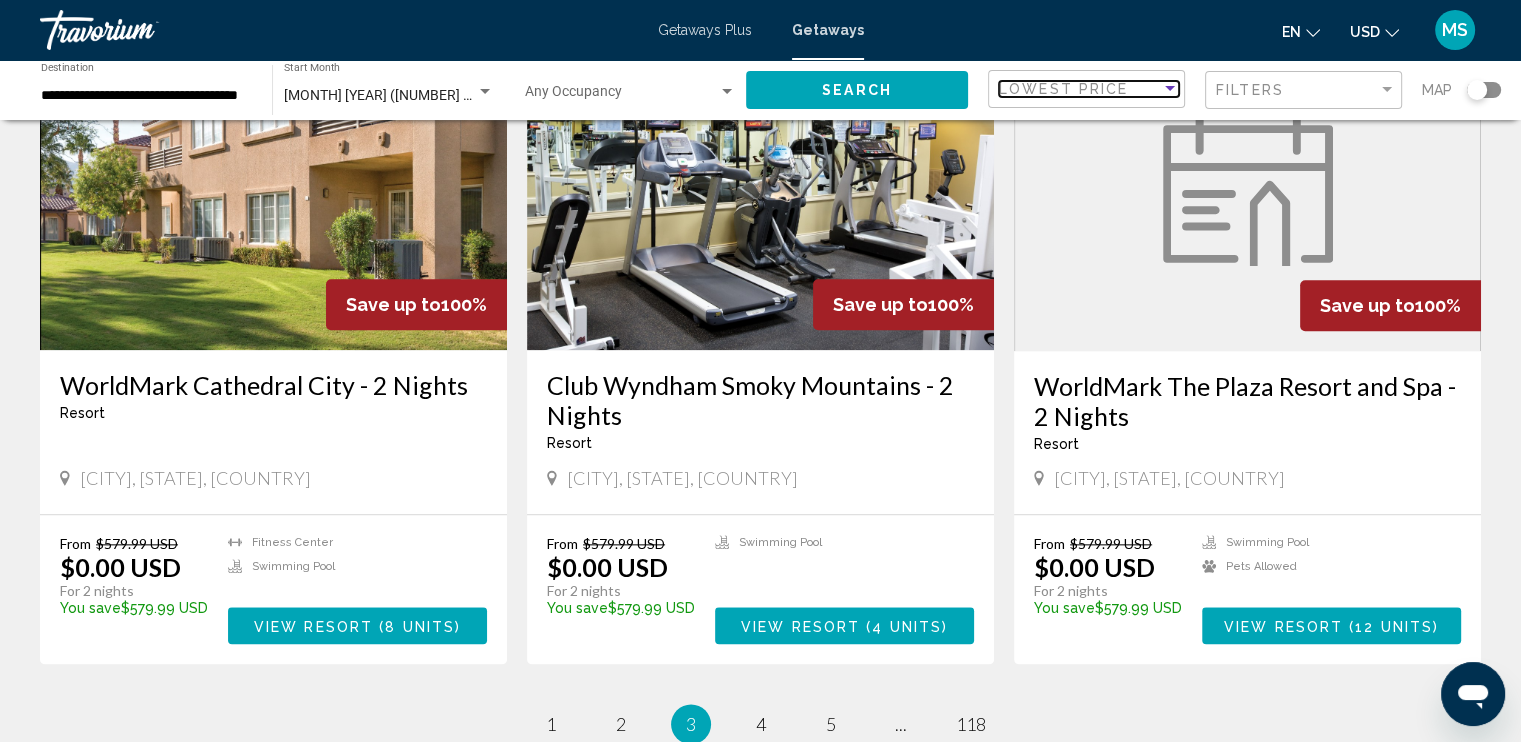 scroll, scrollTop: 2300, scrollLeft: 0, axis: vertical 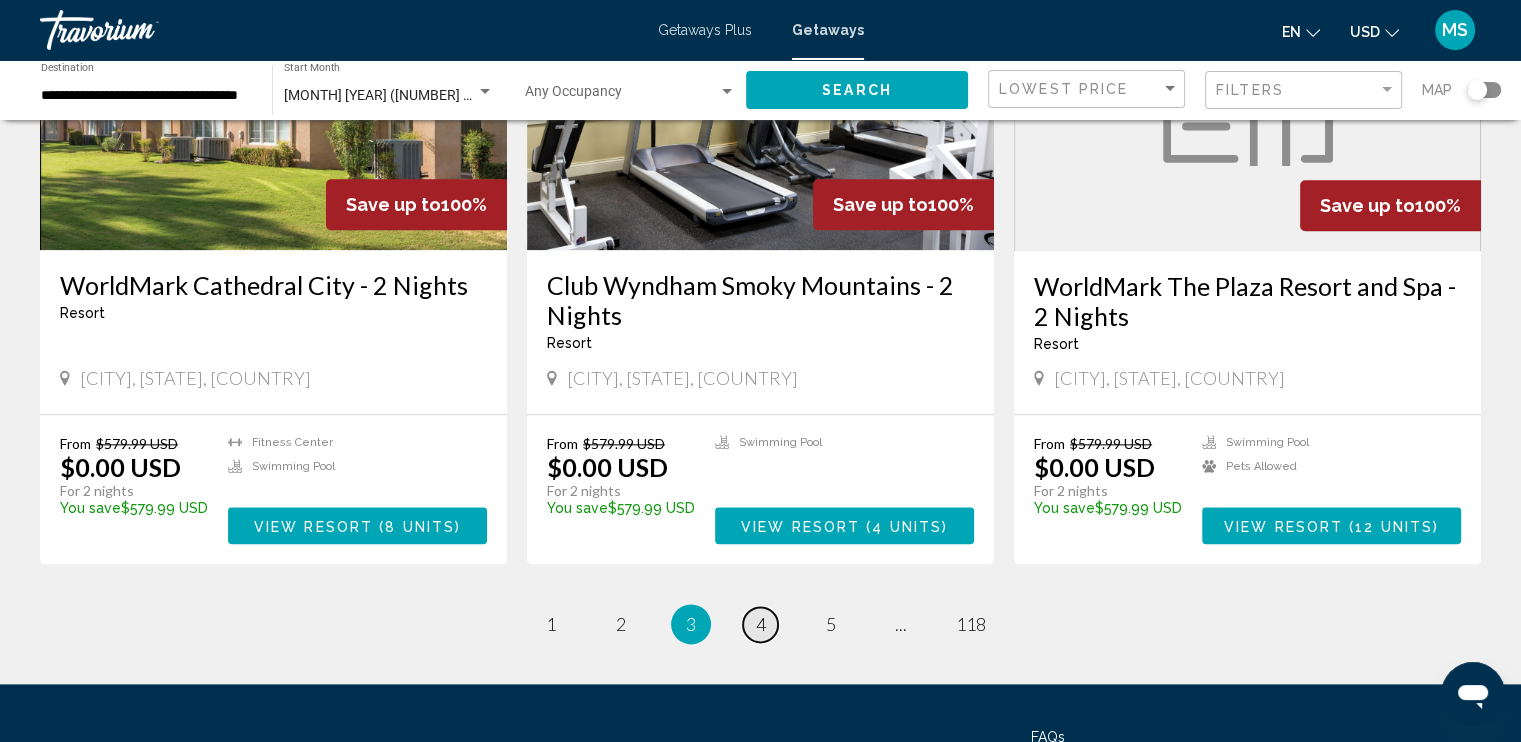 click on "4" at bounding box center [761, 624] 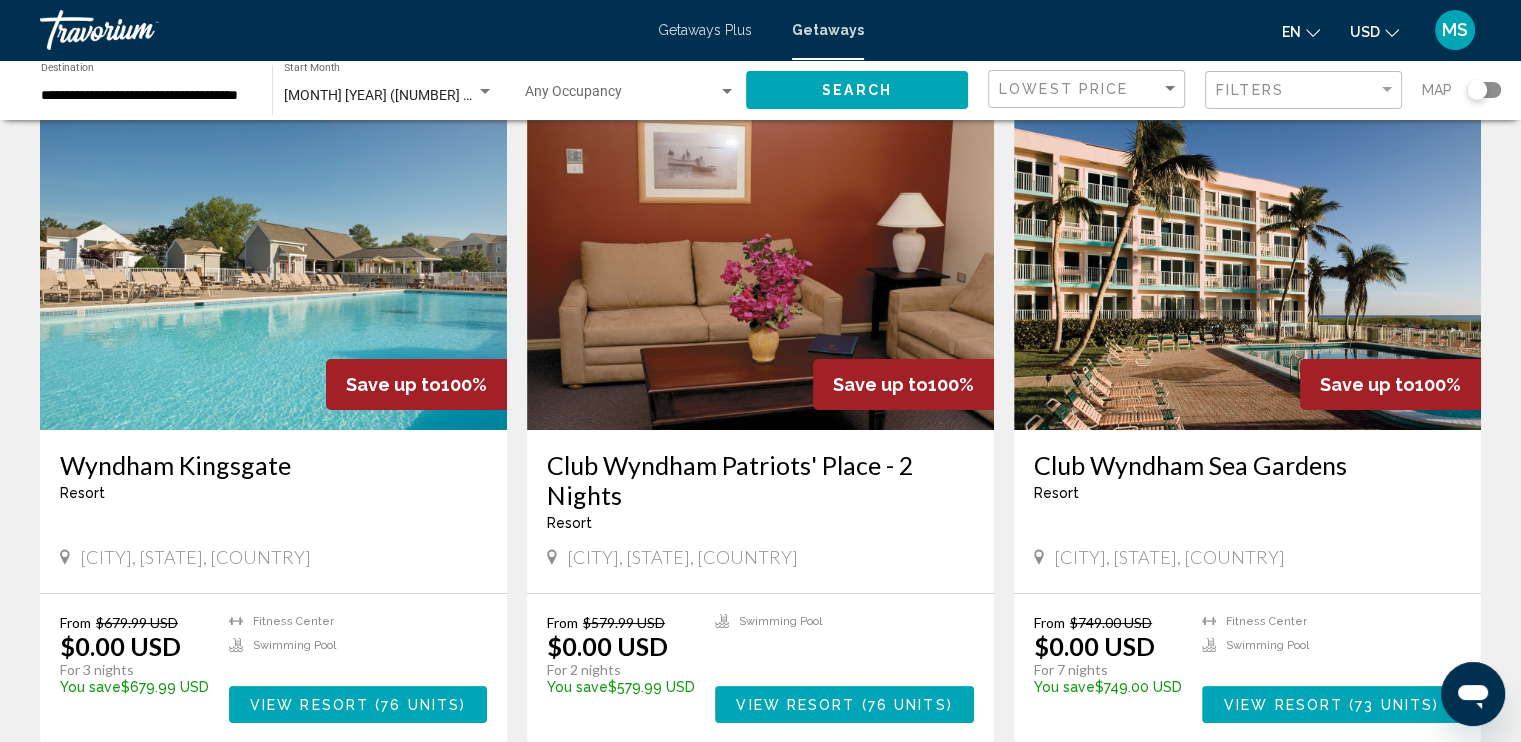 scroll, scrollTop: 200, scrollLeft: 0, axis: vertical 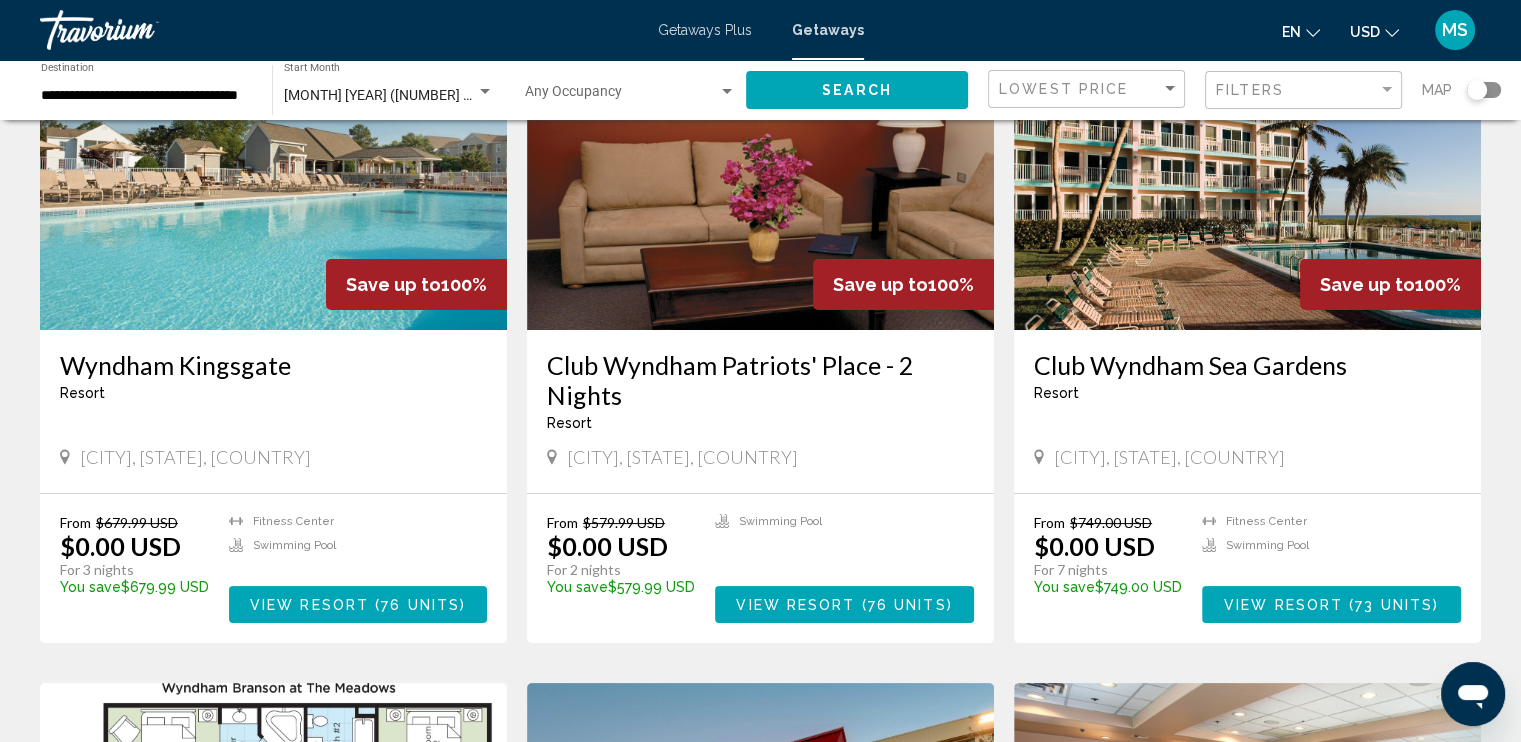 click at bounding box center [273, 170] 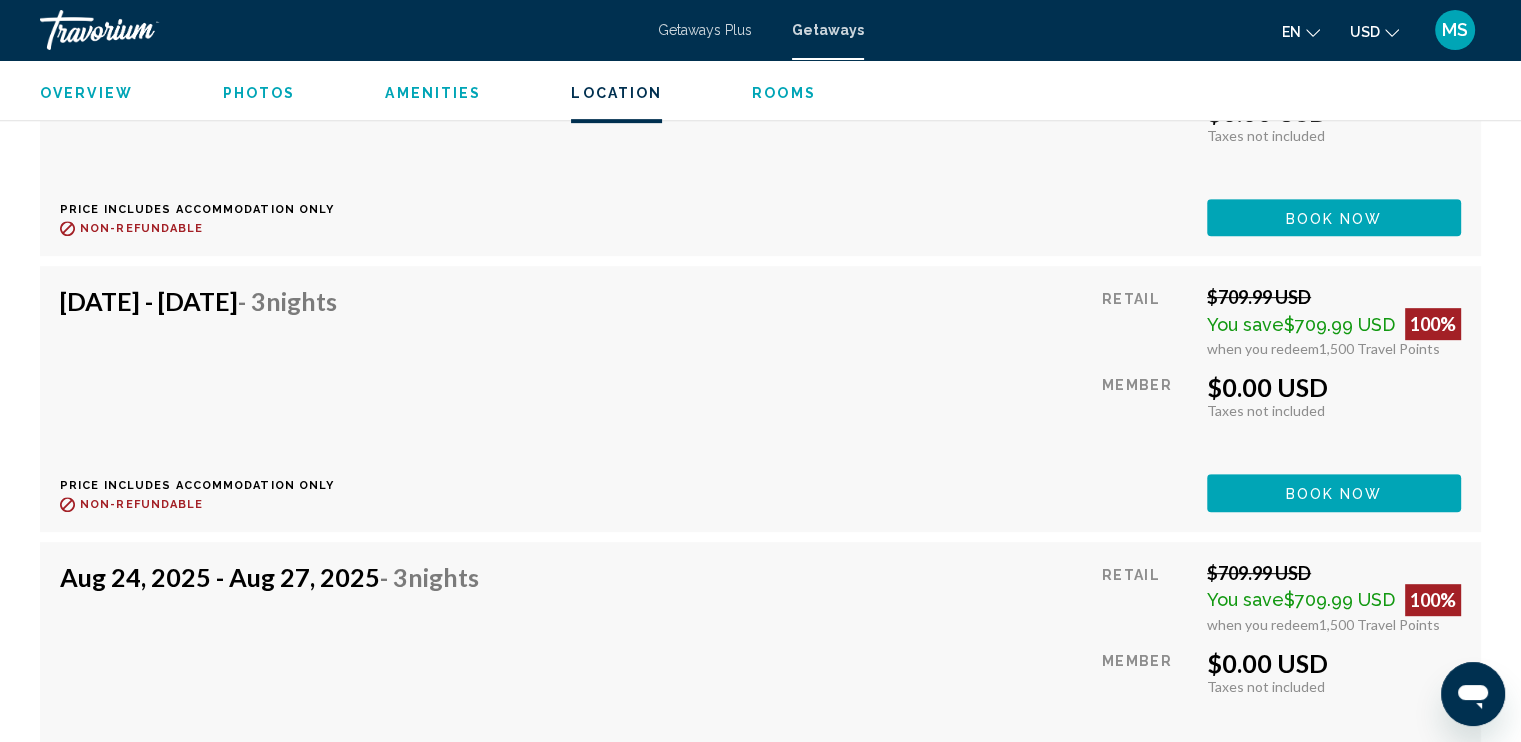 scroll, scrollTop: 8200, scrollLeft: 0, axis: vertical 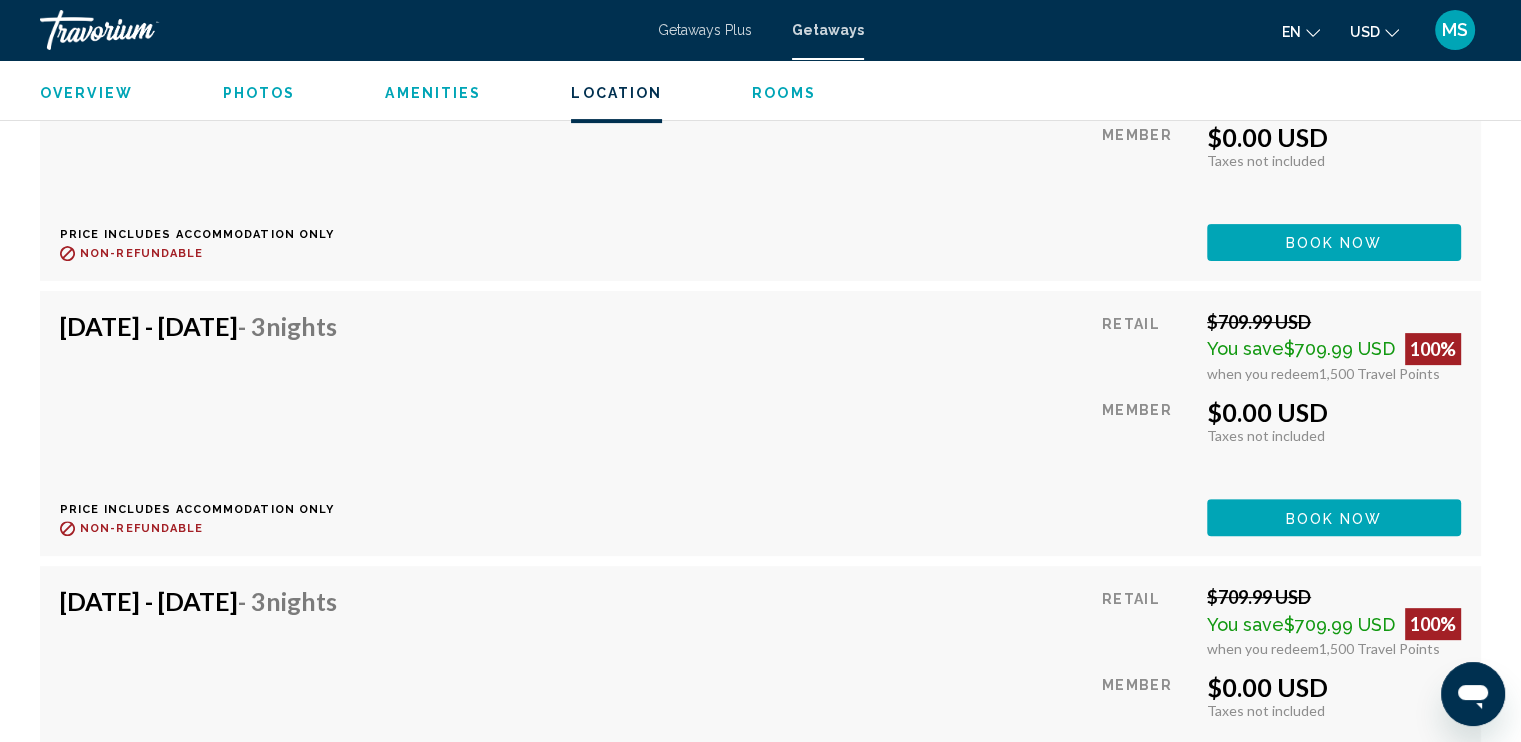 click on "Book now" at bounding box center [1334, -3567] 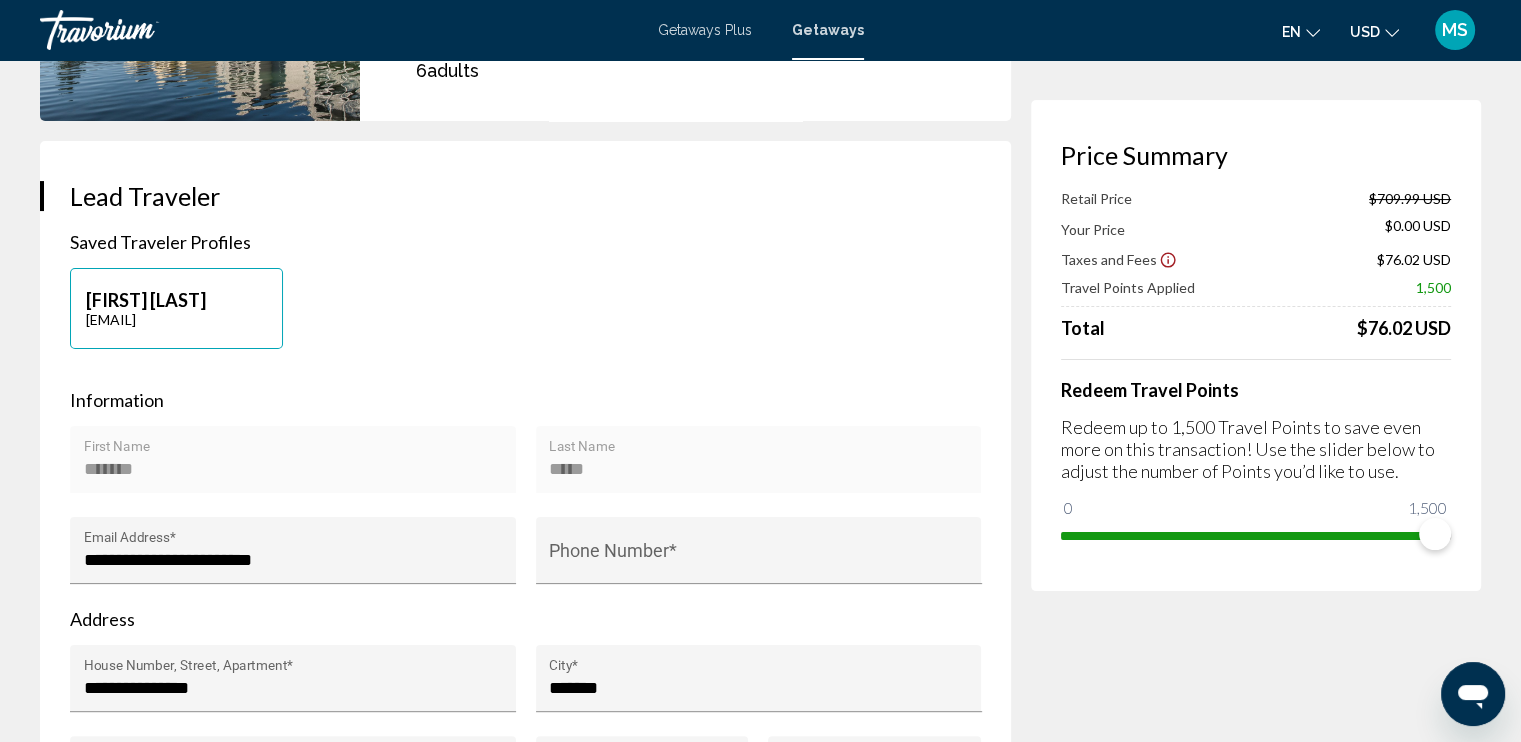 scroll, scrollTop: 0, scrollLeft: 0, axis: both 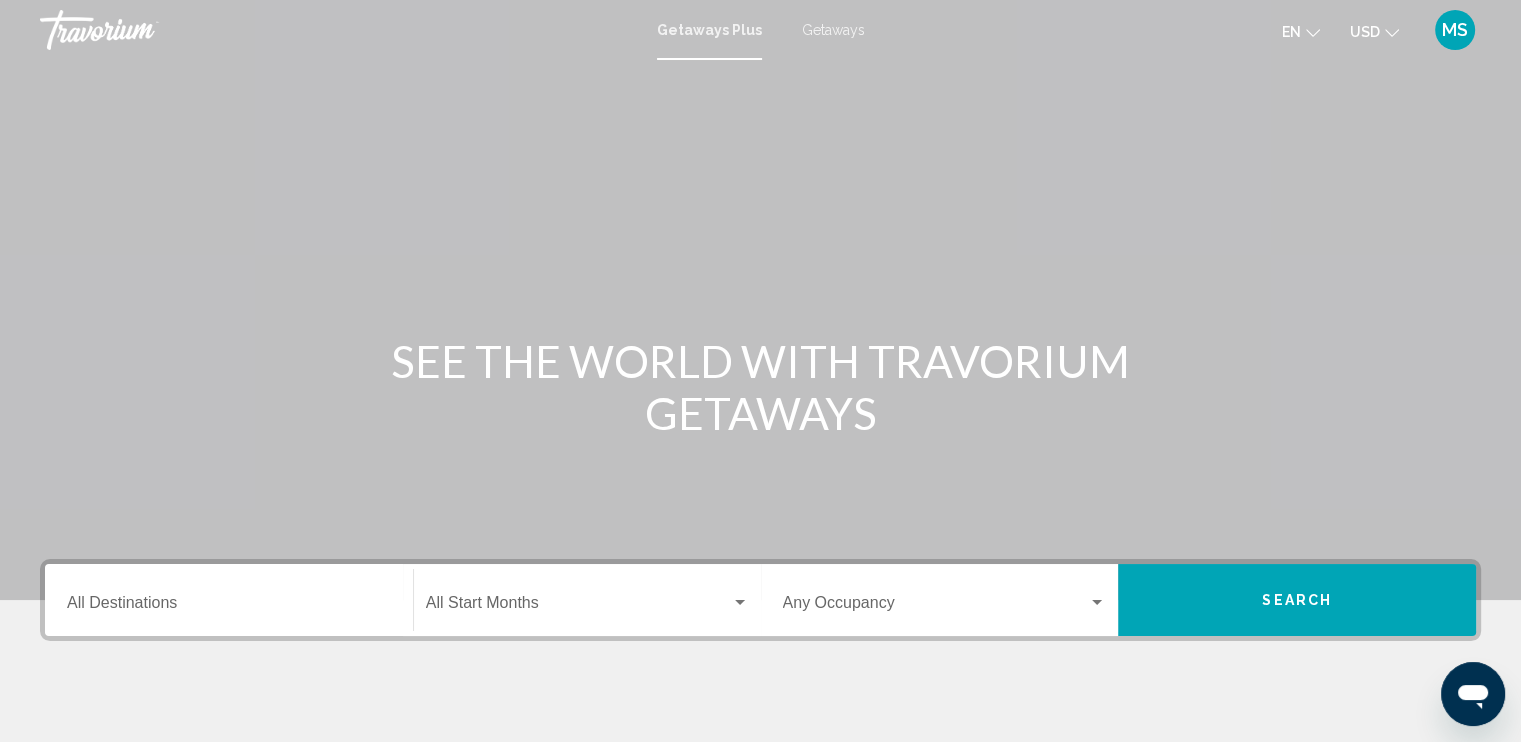 click on "Destination All Destinations" at bounding box center [229, 600] 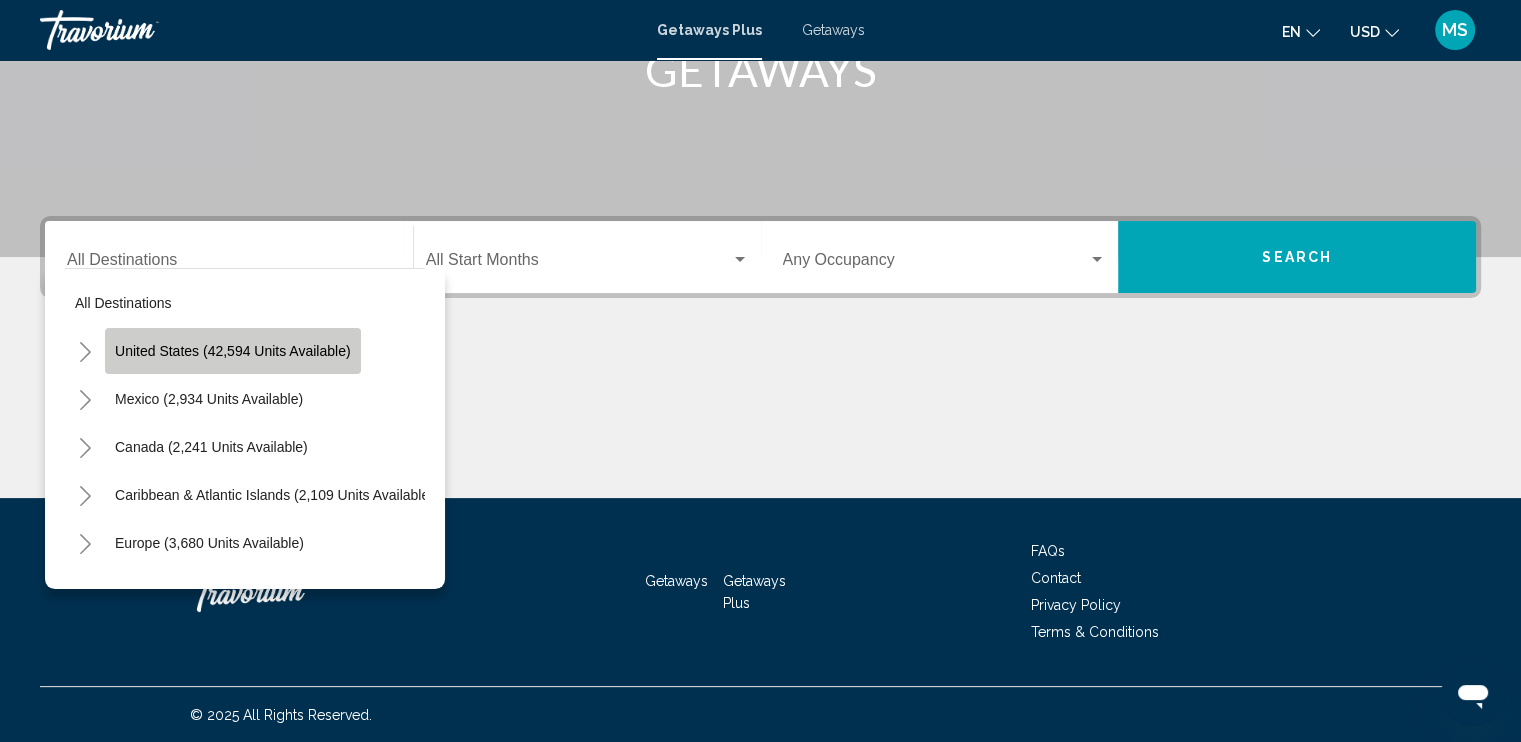 click on "United States (42,594 units available)" 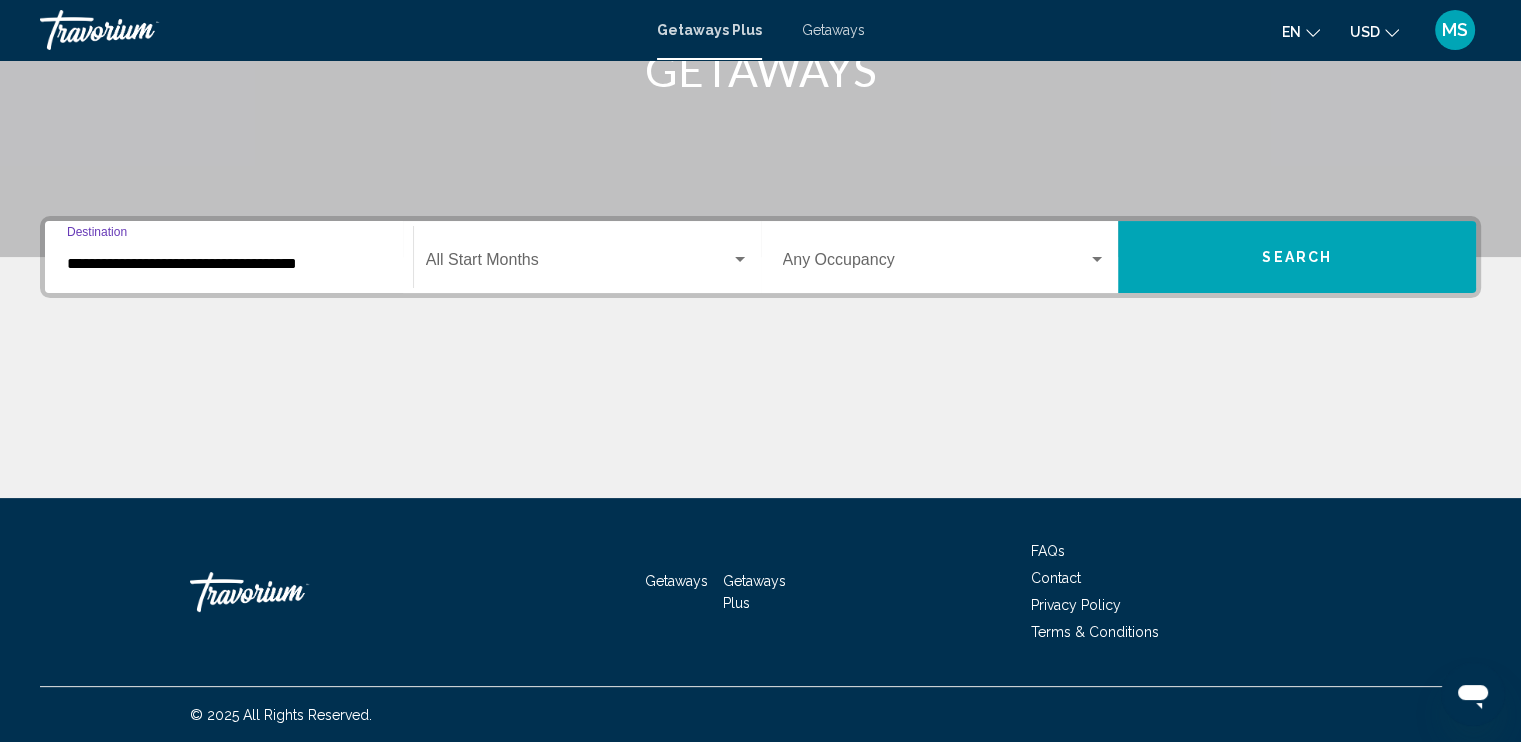 click at bounding box center [578, 264] 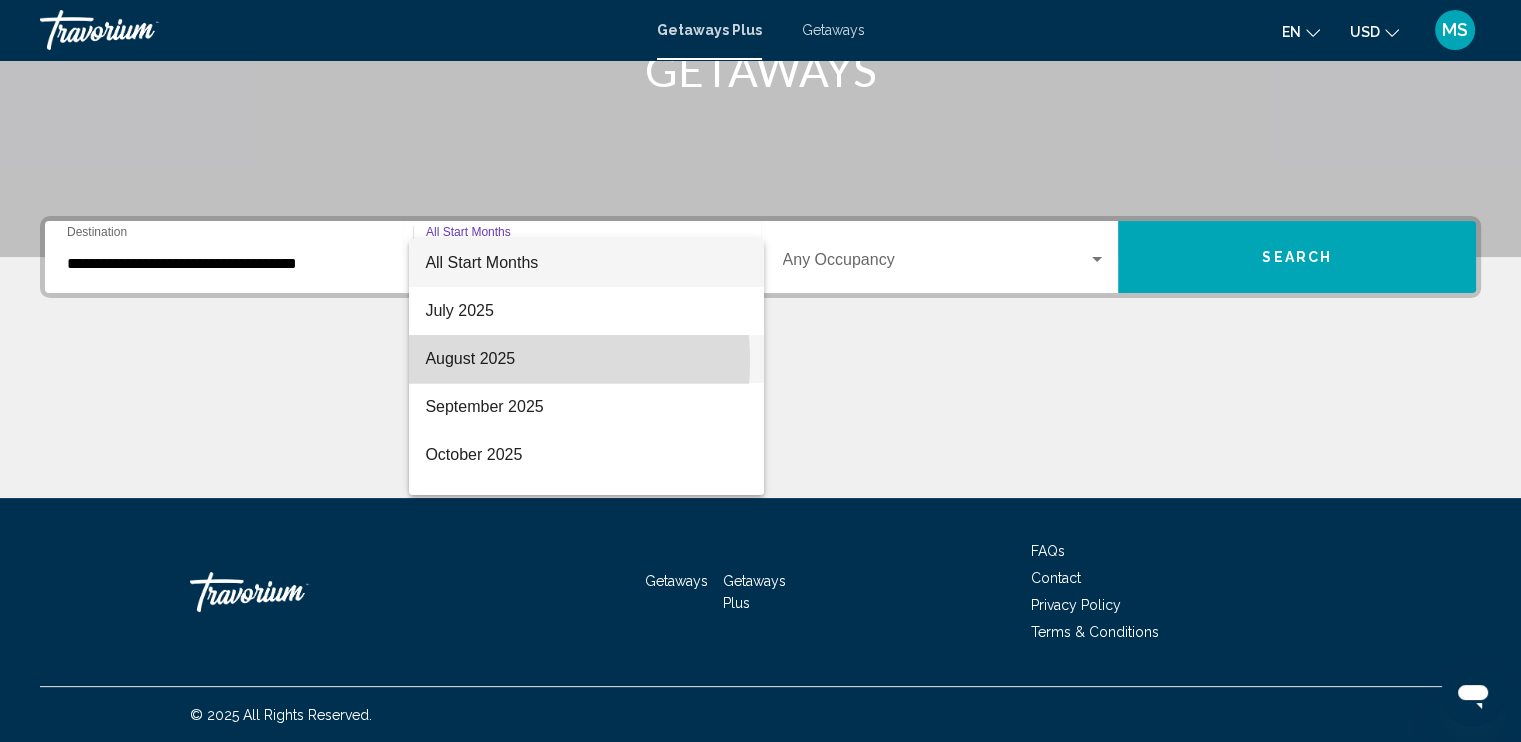 click on "August 2025" at bounding box center [586, 359] 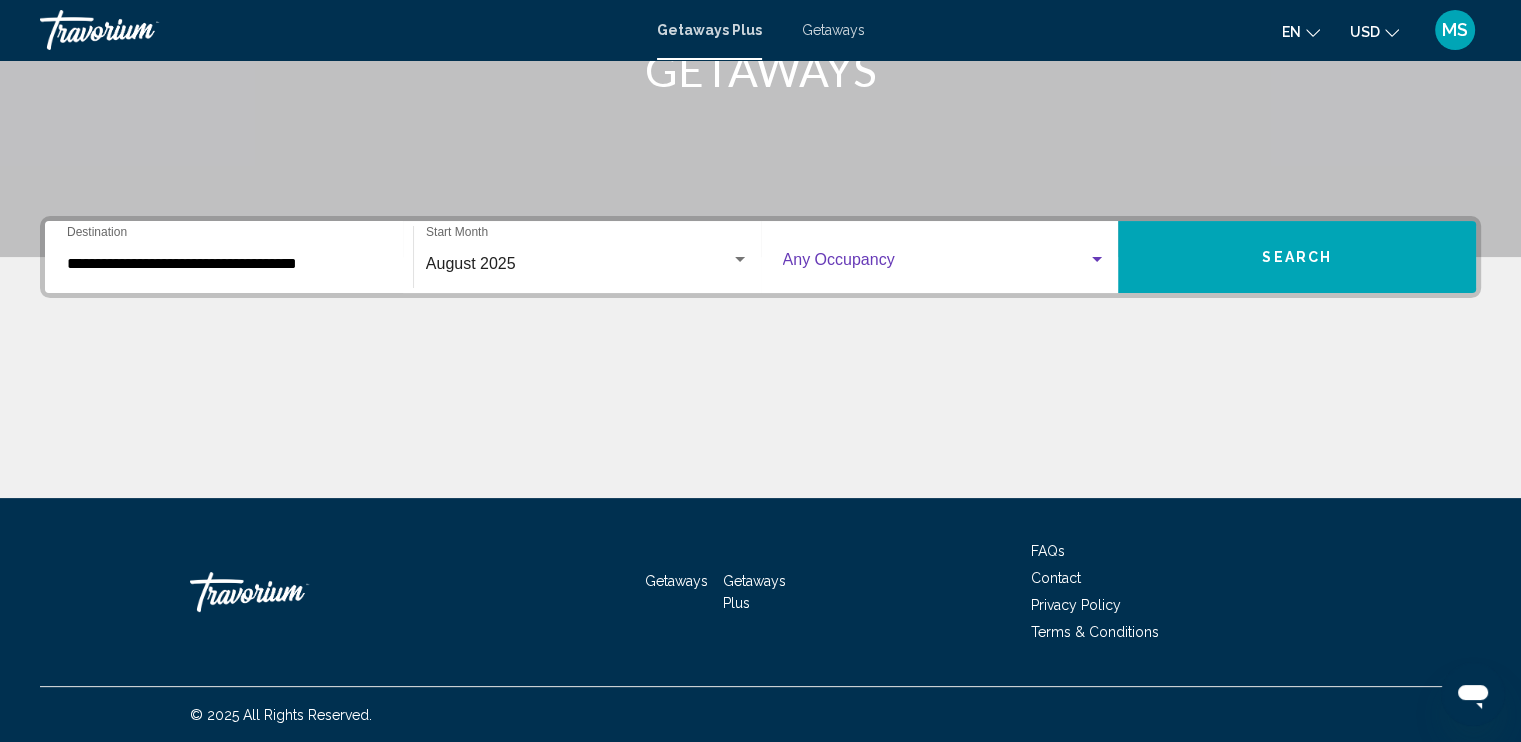 click at bounding box center [1097, 259] 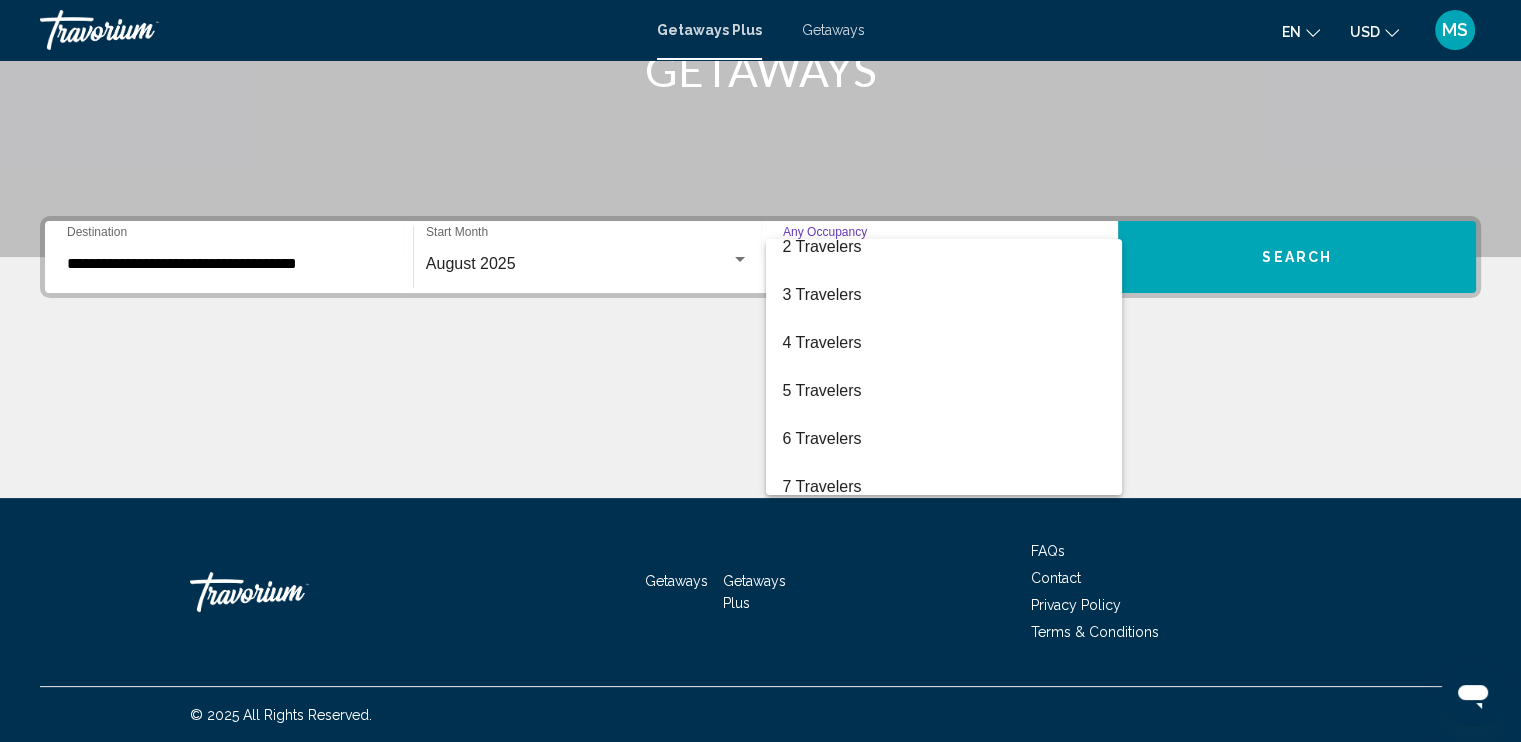 scroll, scrollTop: 82, scrollLeft: 0, axis: vertical 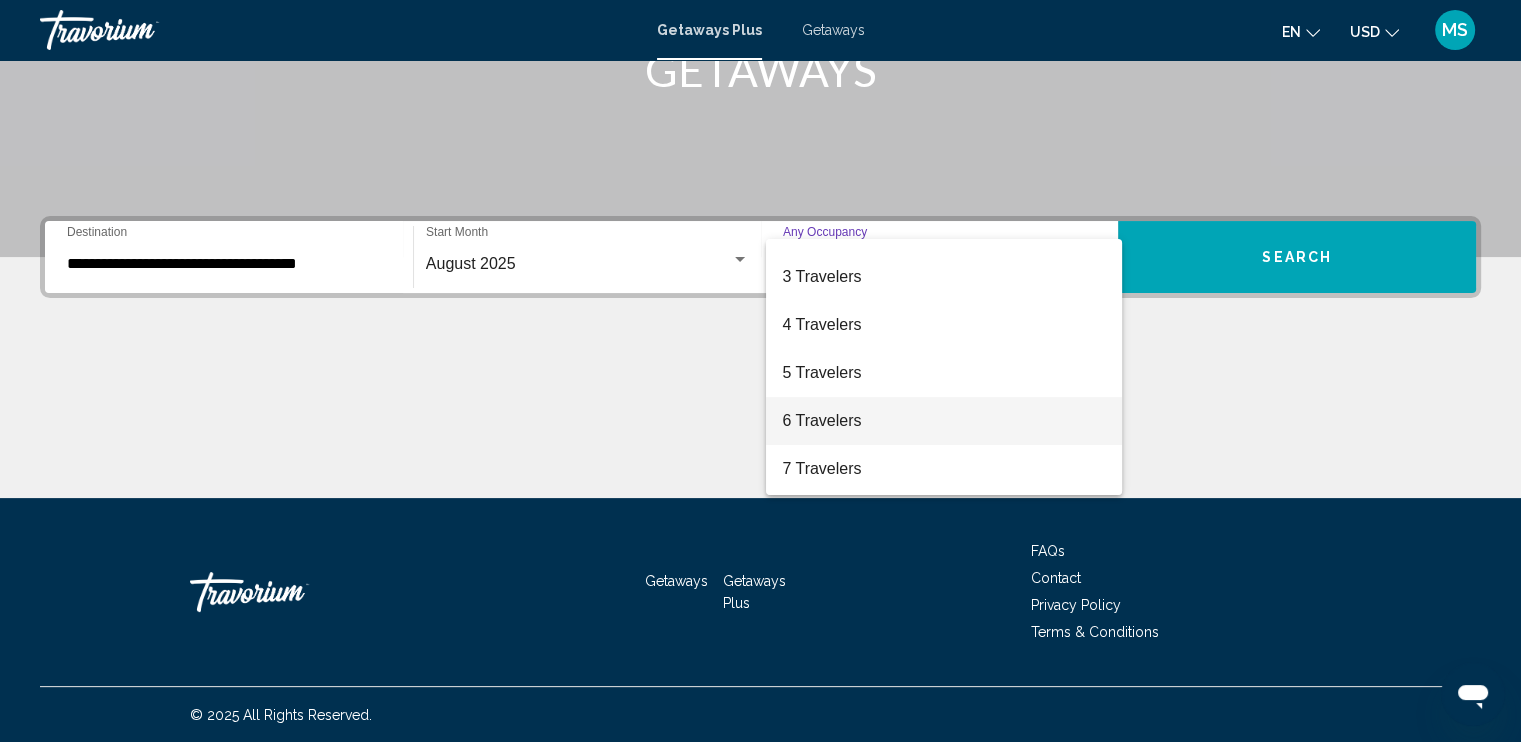 click on "6 Travelers" at bounding box center [944, 421] 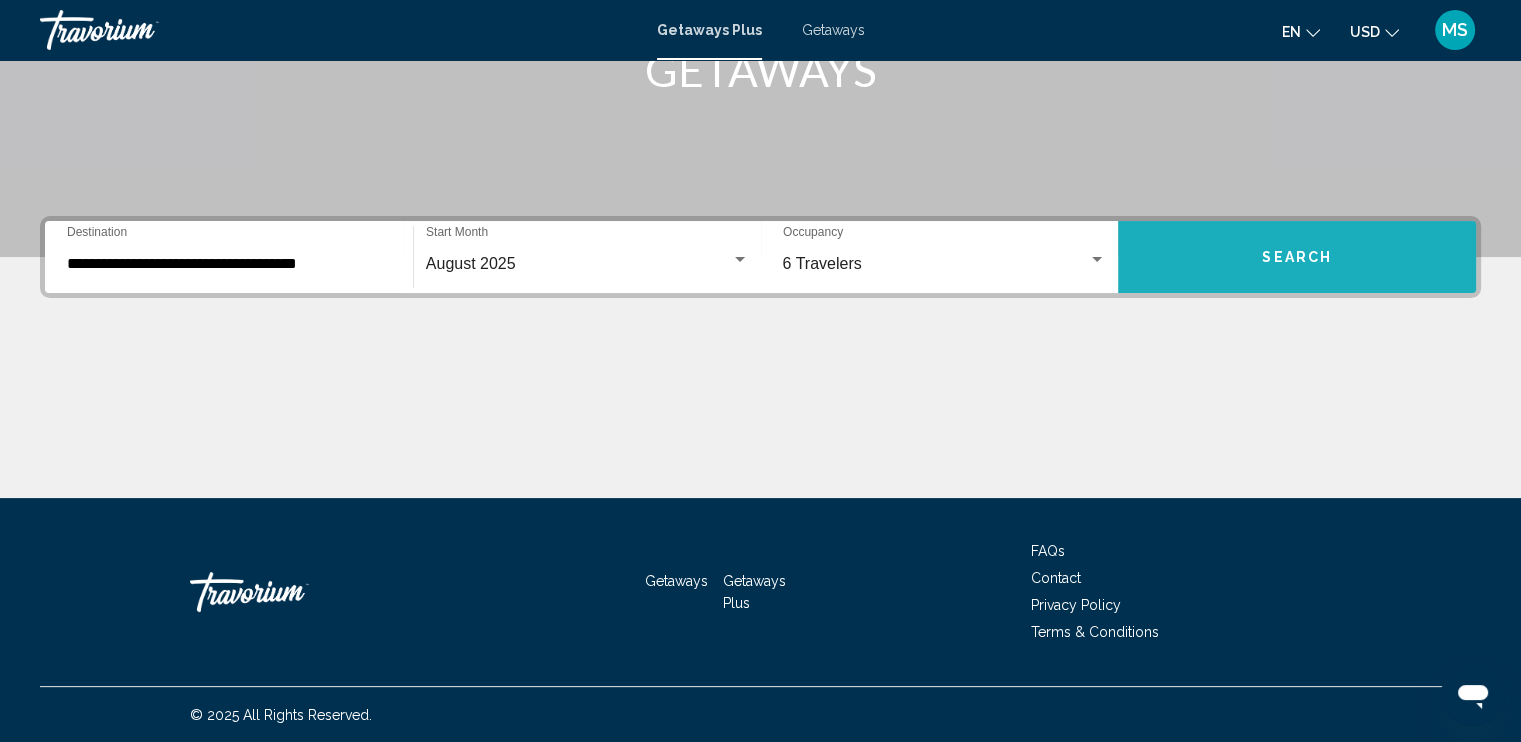 click on "Search" at bounding box center (1297, 256) 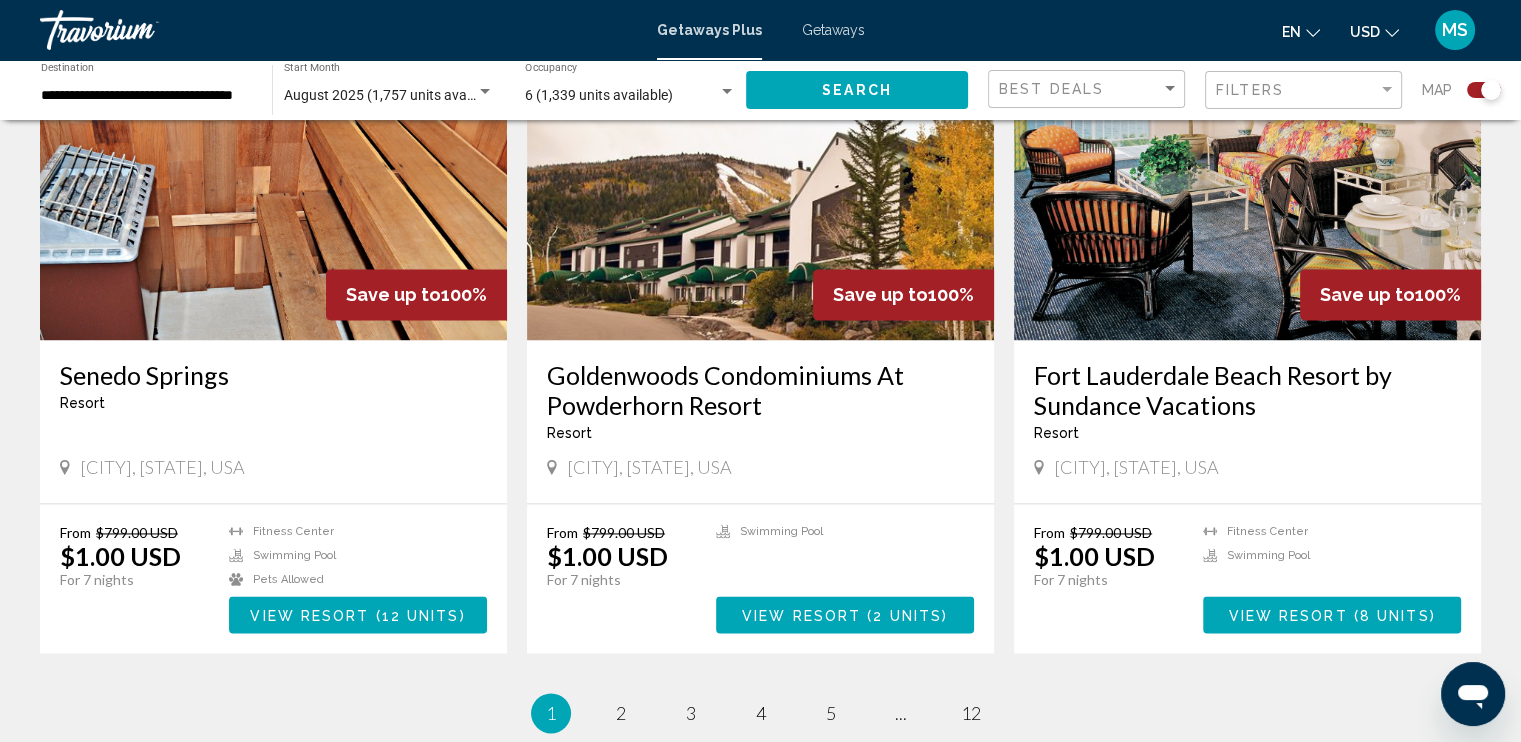 scroll, scrollTop: 2900, scrollLeft: 0, axis: vertical 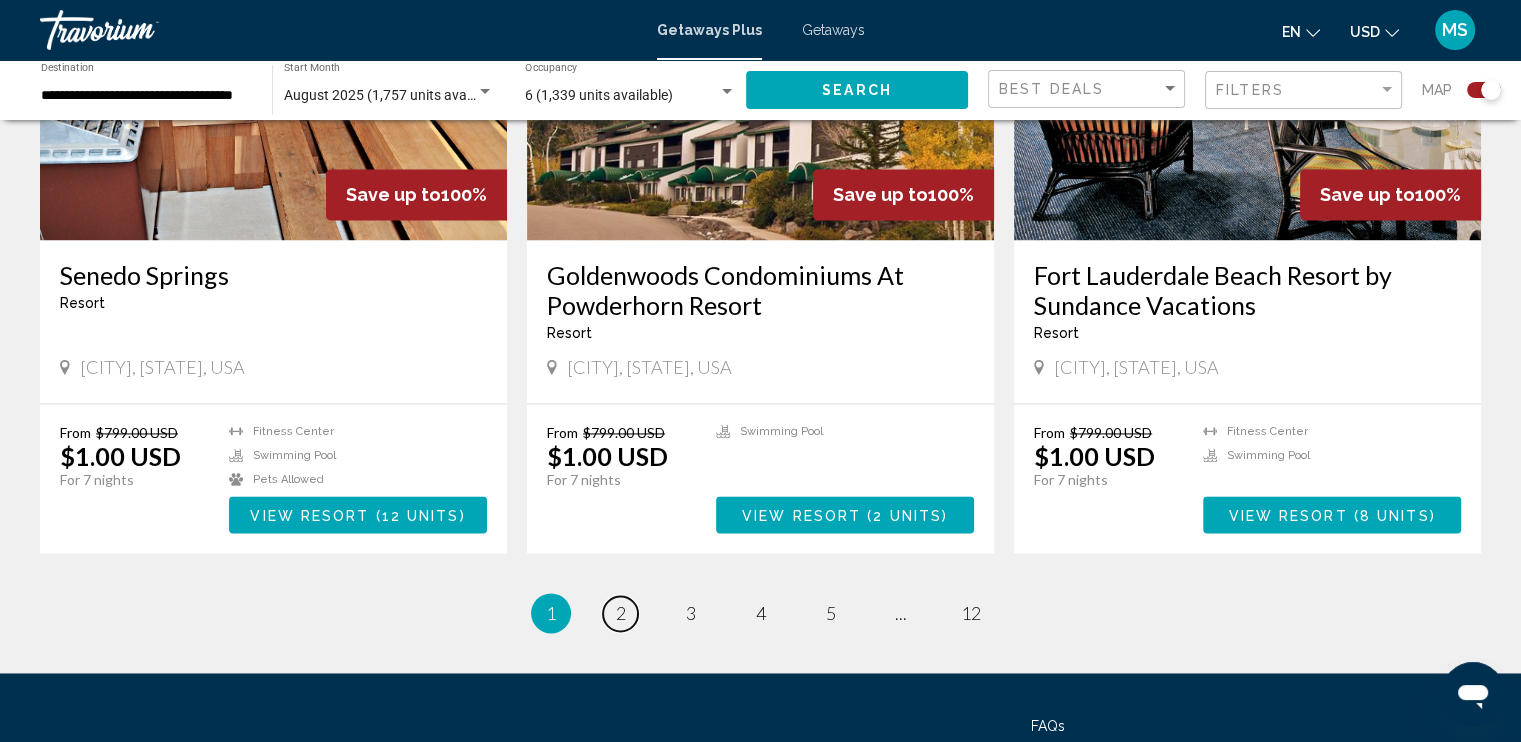 click on "2" at bounding box center [621, 613] 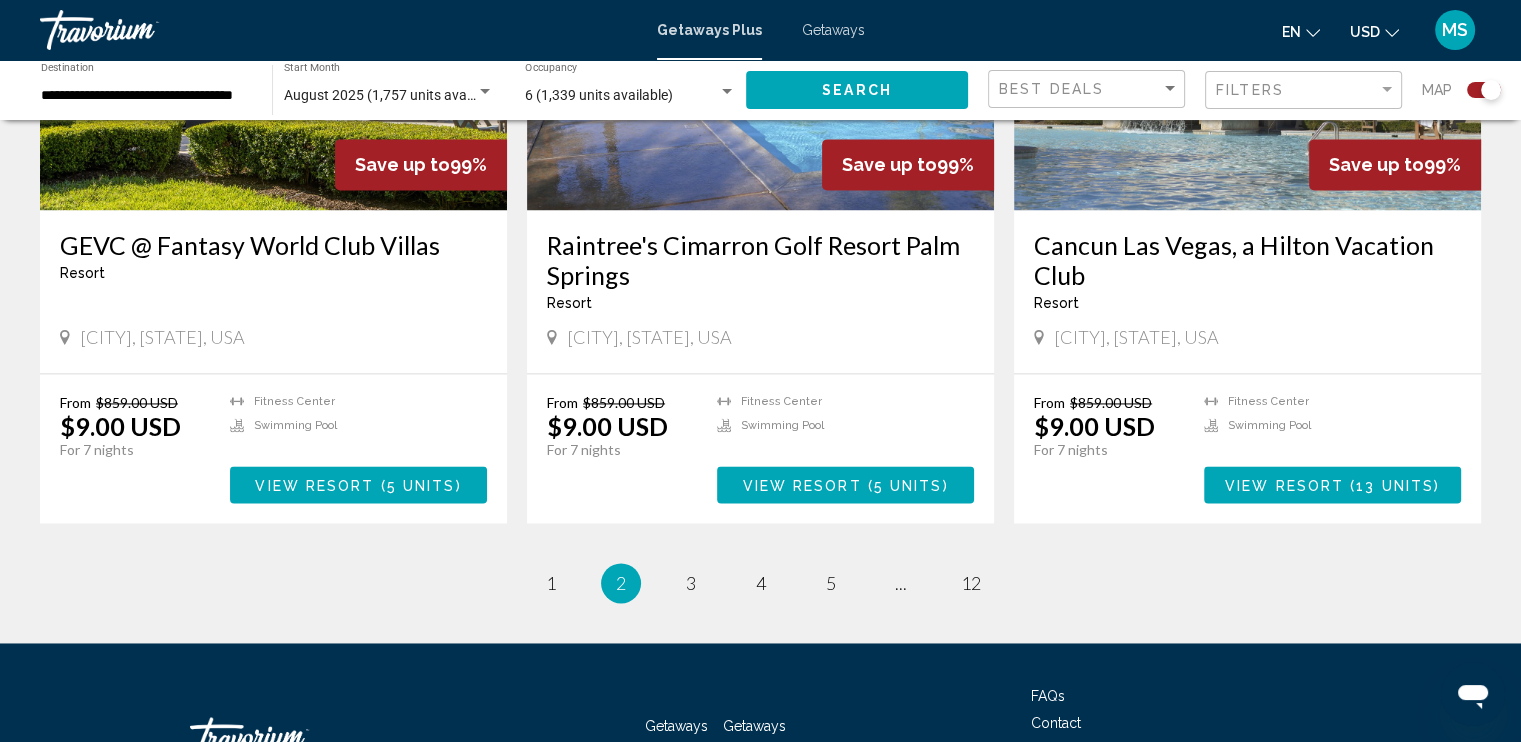 scroll, scrollTop: 3000, scrollLeft: 0, axis: vertical 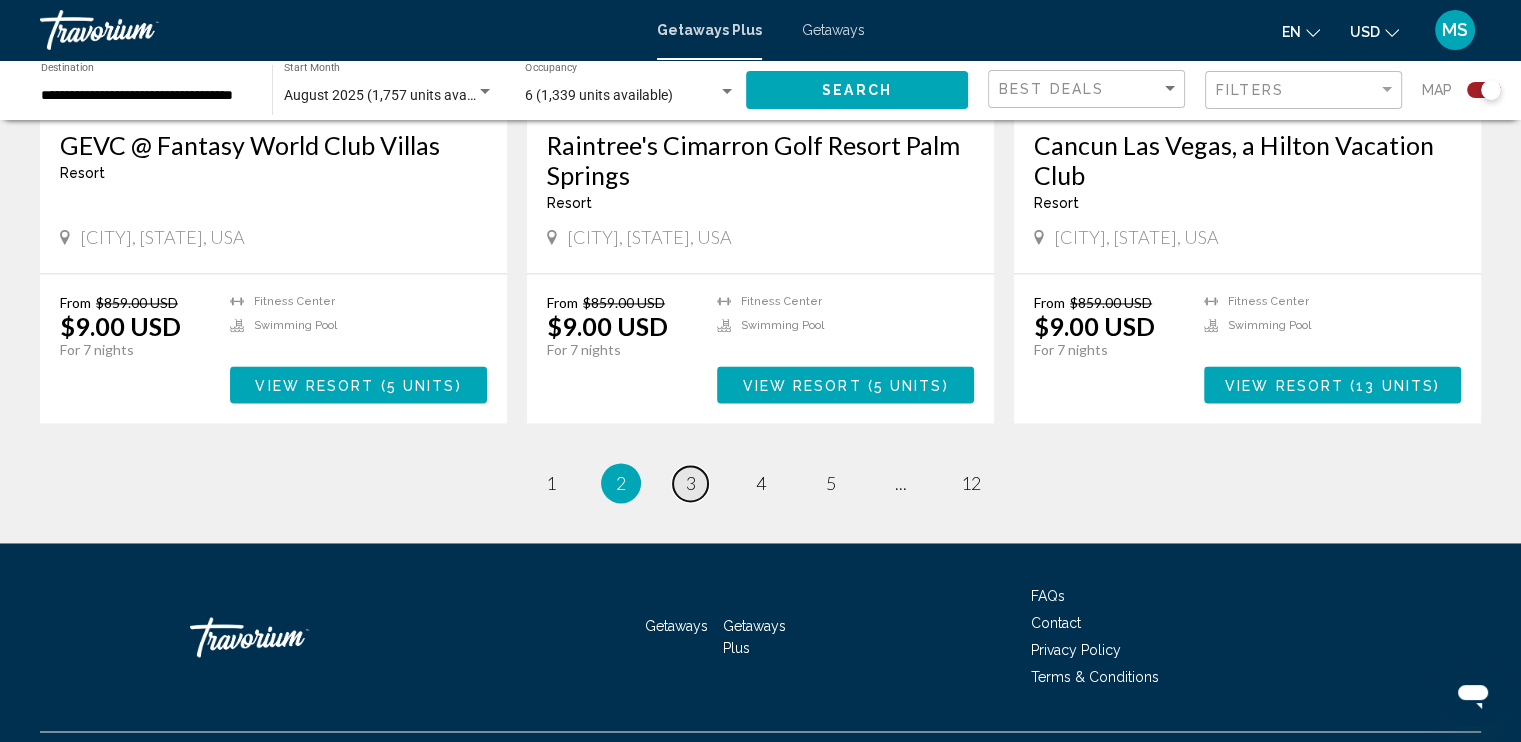 click on "3" at bounding box center (691, 483) 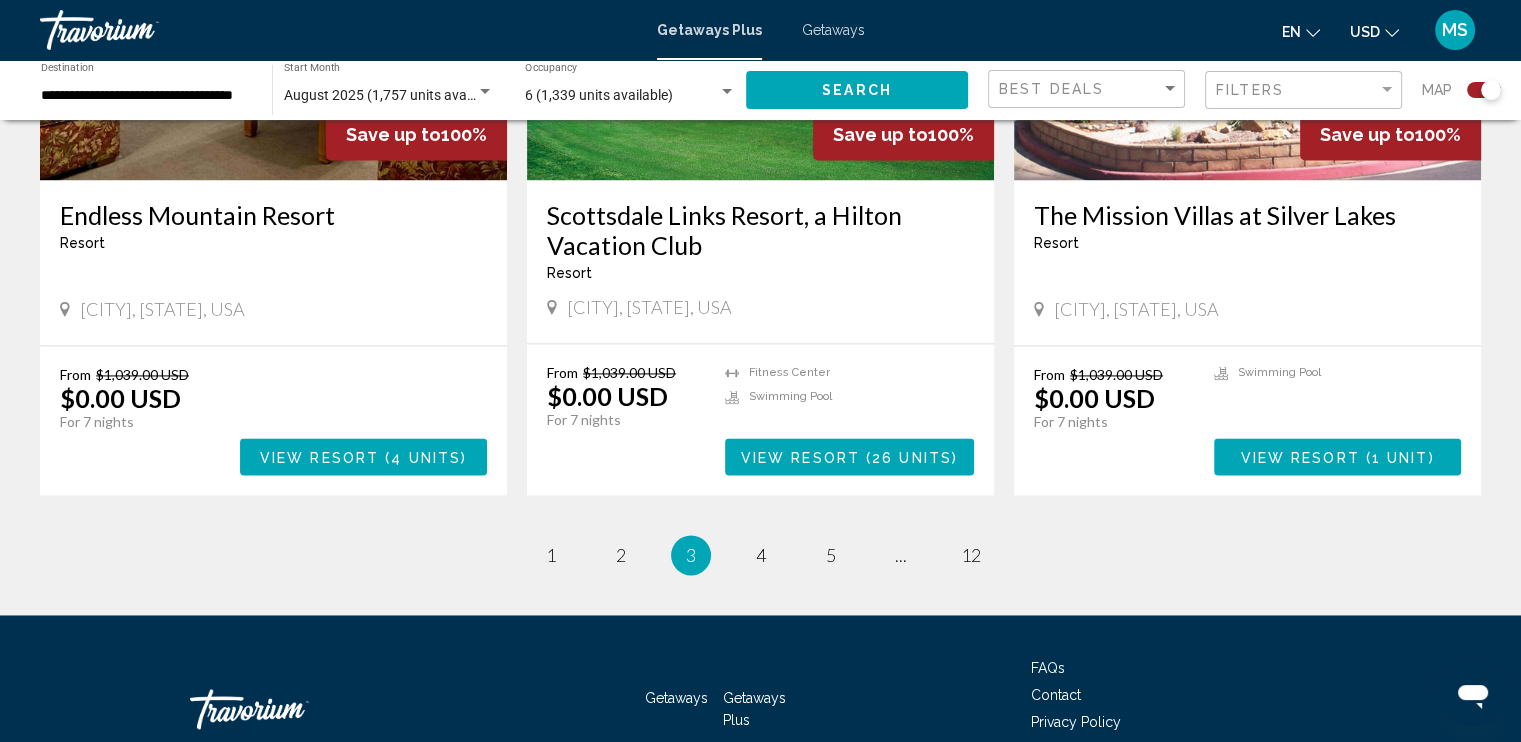 scroll, scrollTop: 3000, scrollLeft: 0, axis: vertical 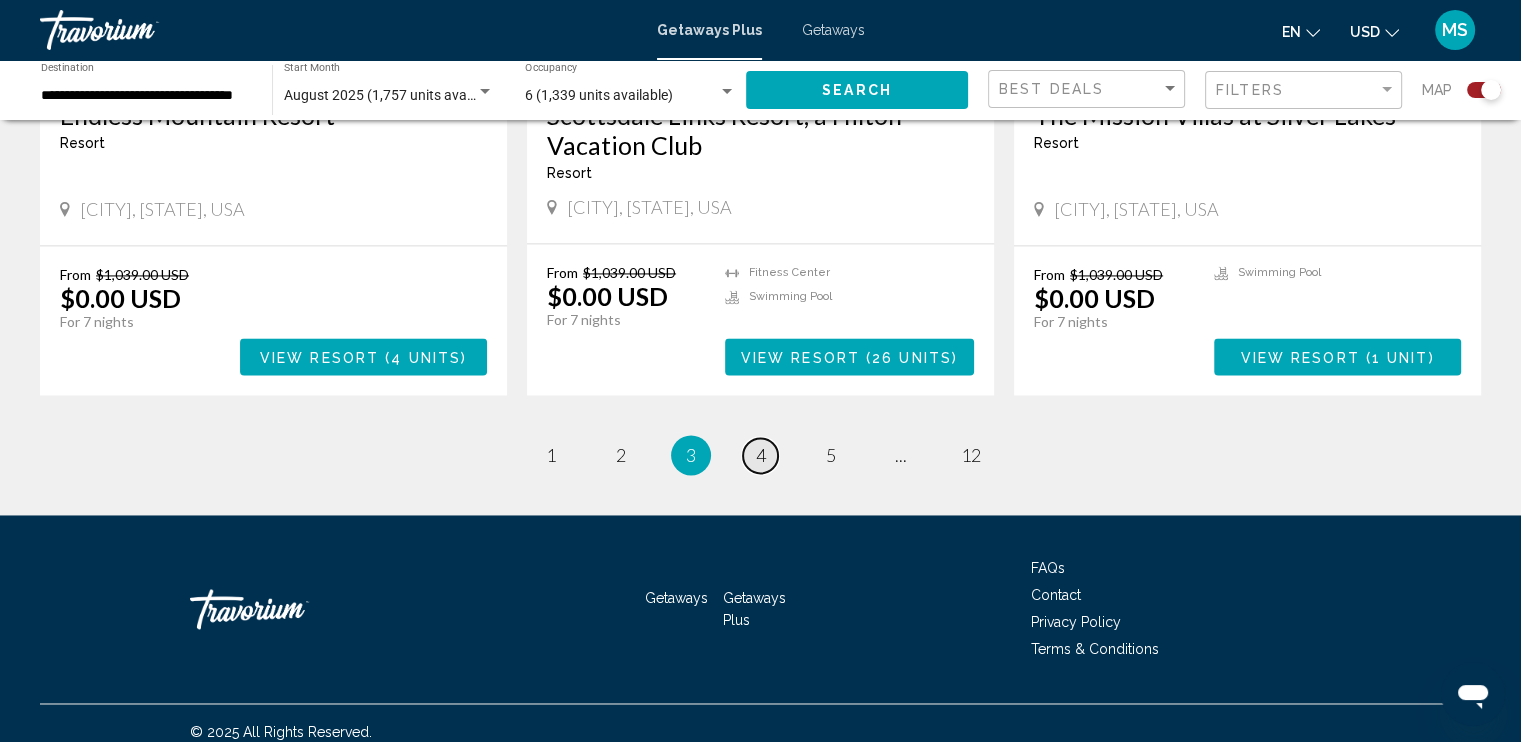click on "4" at bounding box center (761, 455) 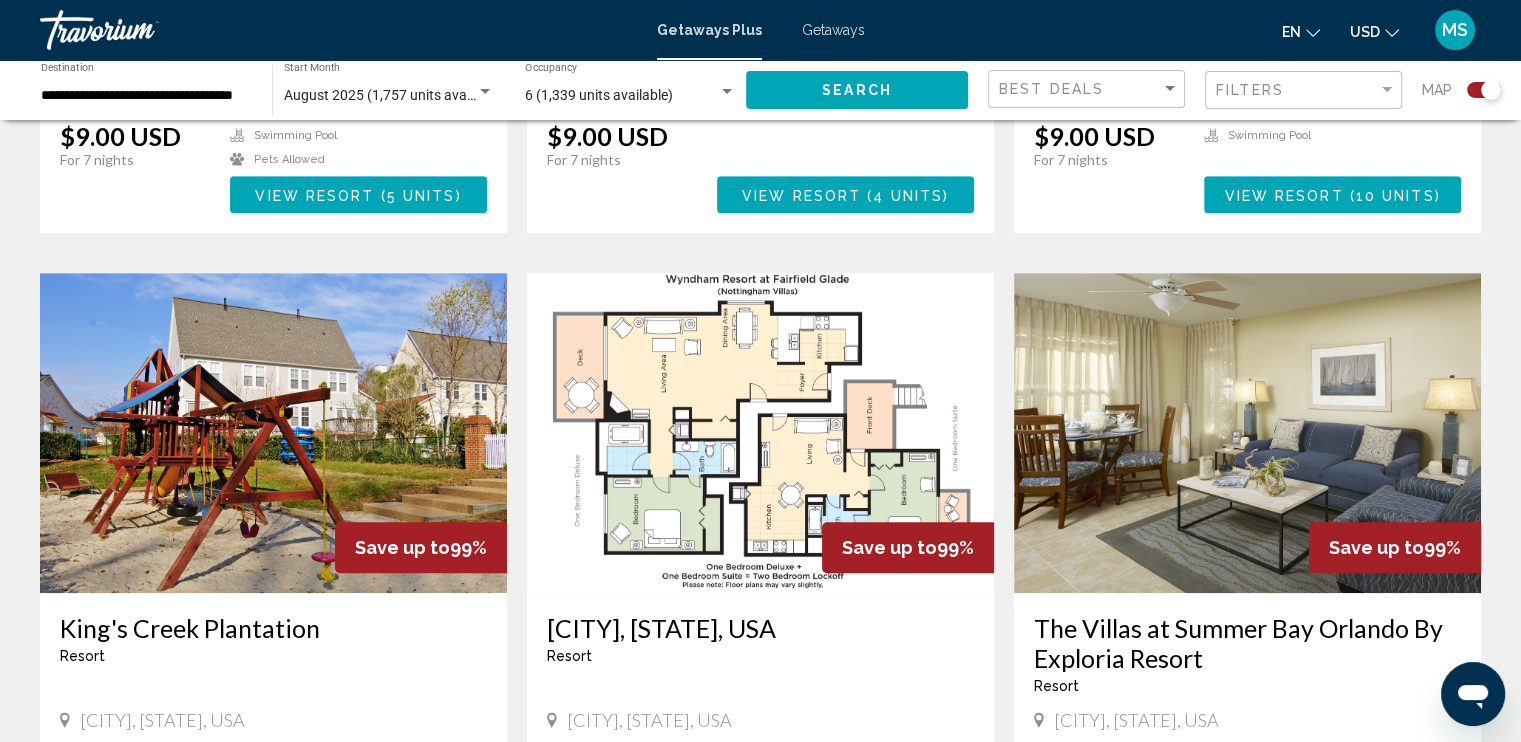 scroll, scrollTop: 1300, scrollLeft: 0, axis: vertical 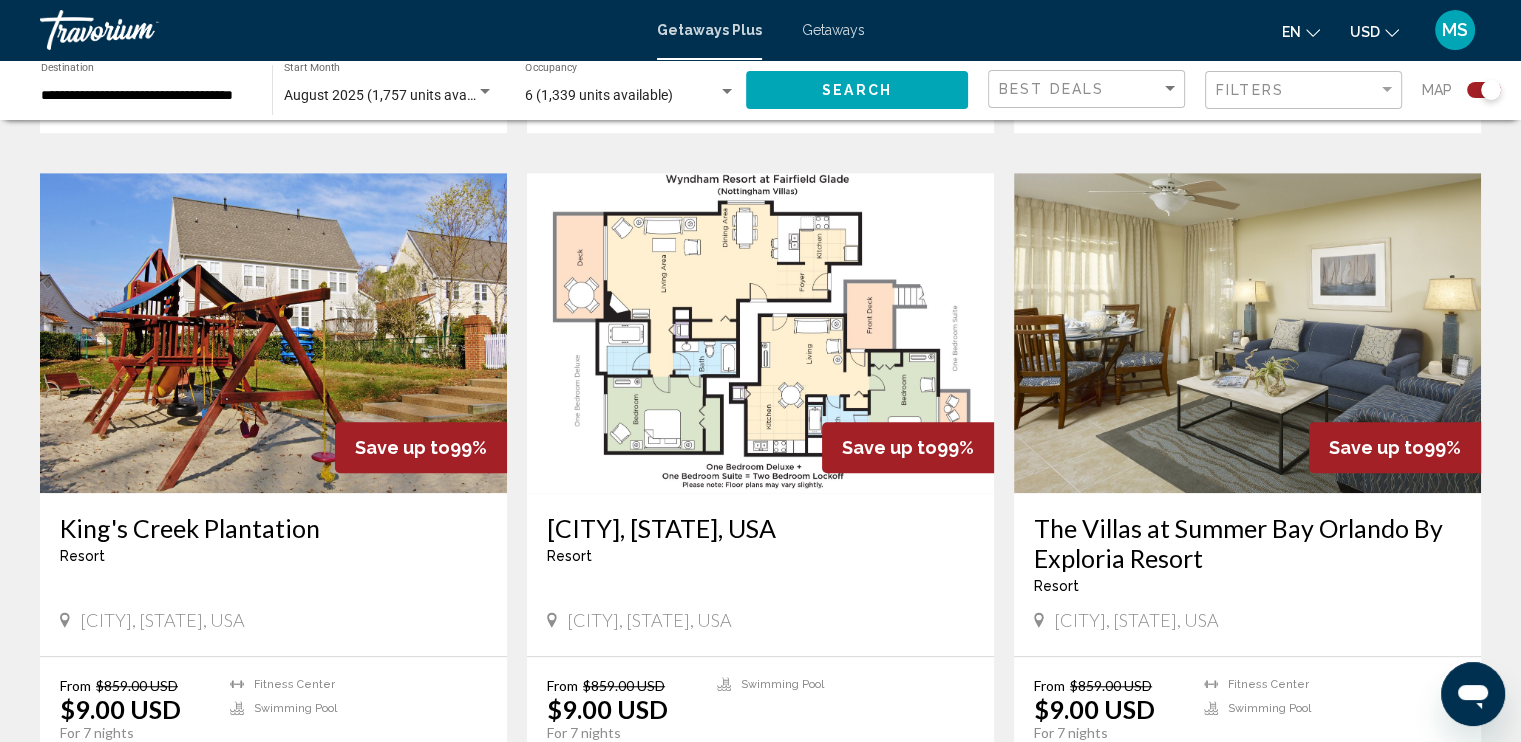 click at bounding box center [273, 333] 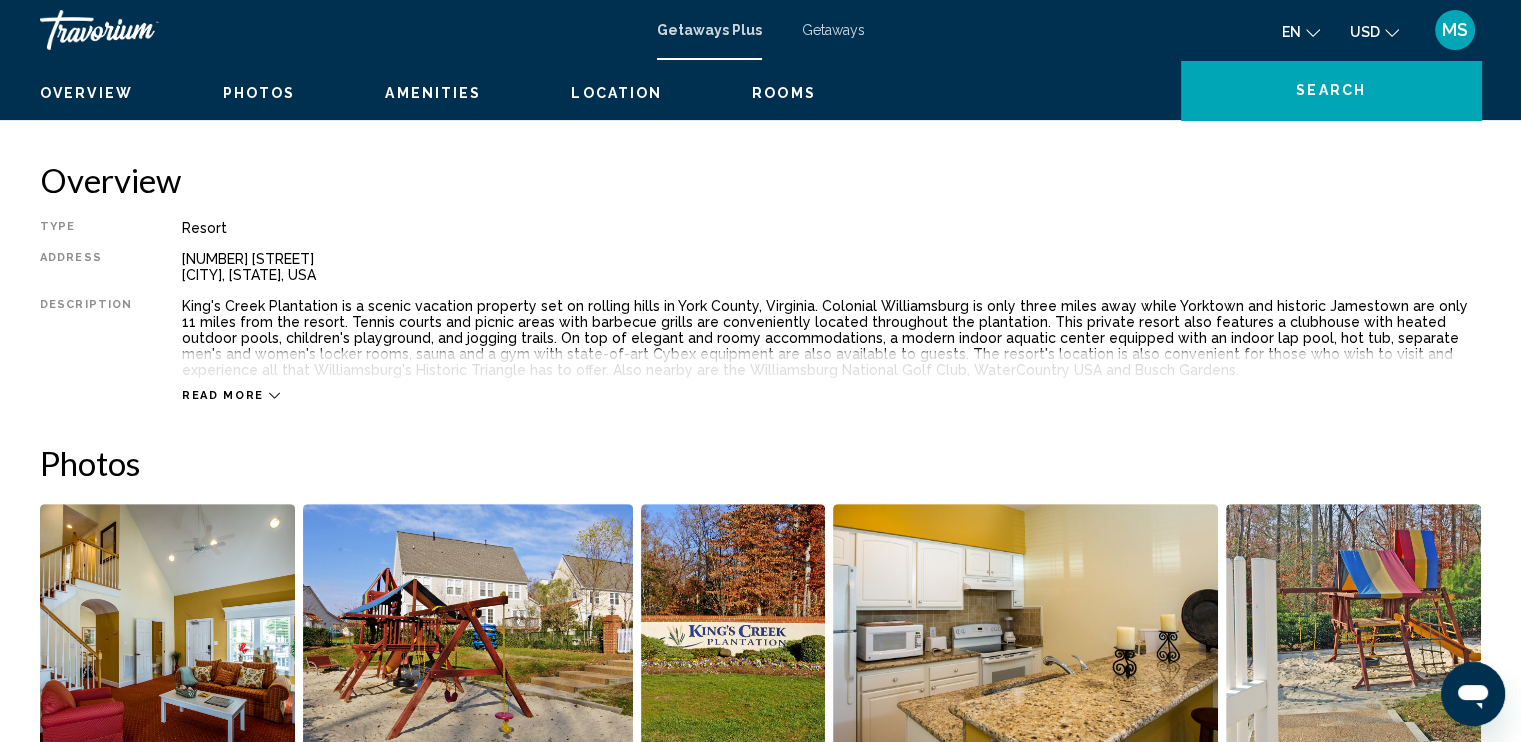 scroll, scrollTop: 0, scrollLeft: 0, axis: both 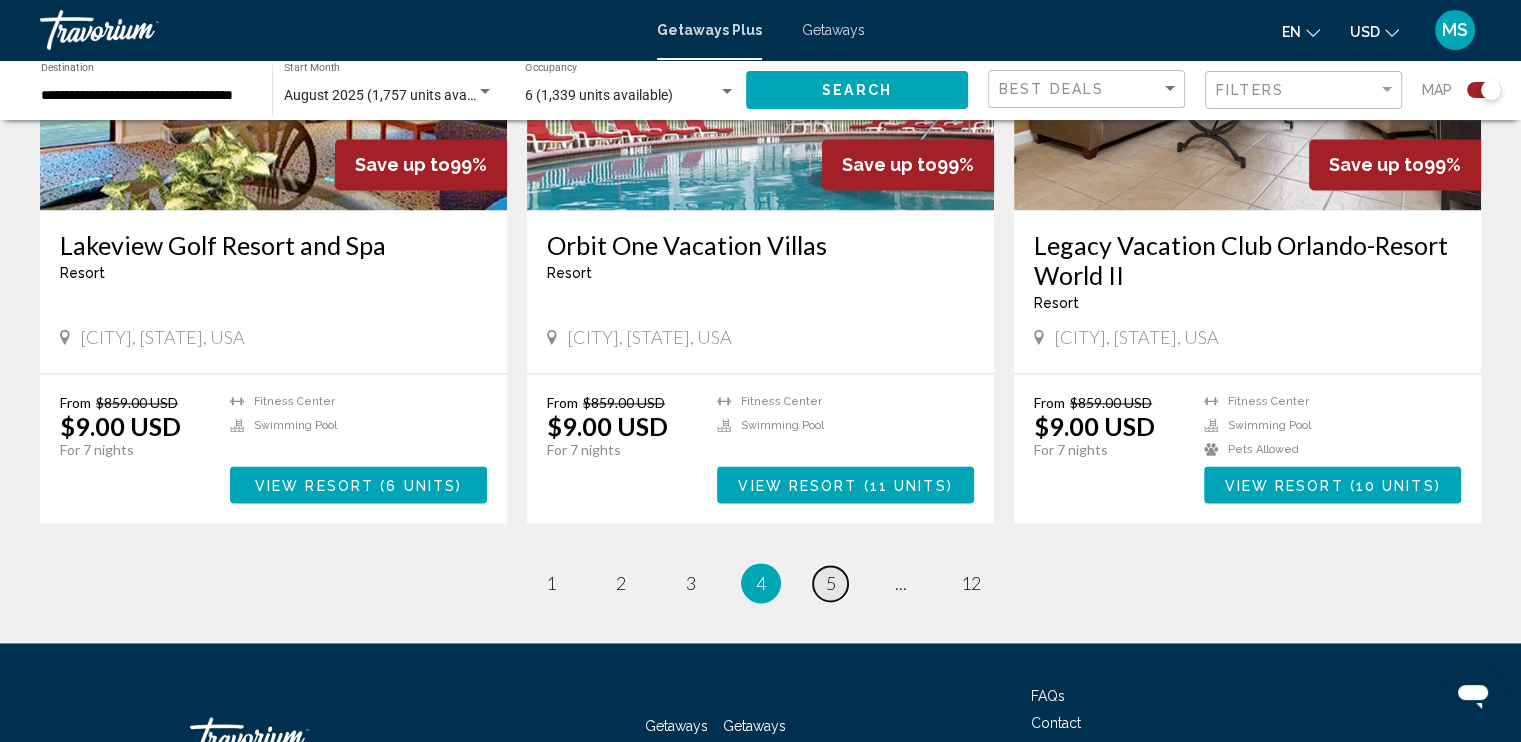 click on "5" at bounding box center [831, 583] 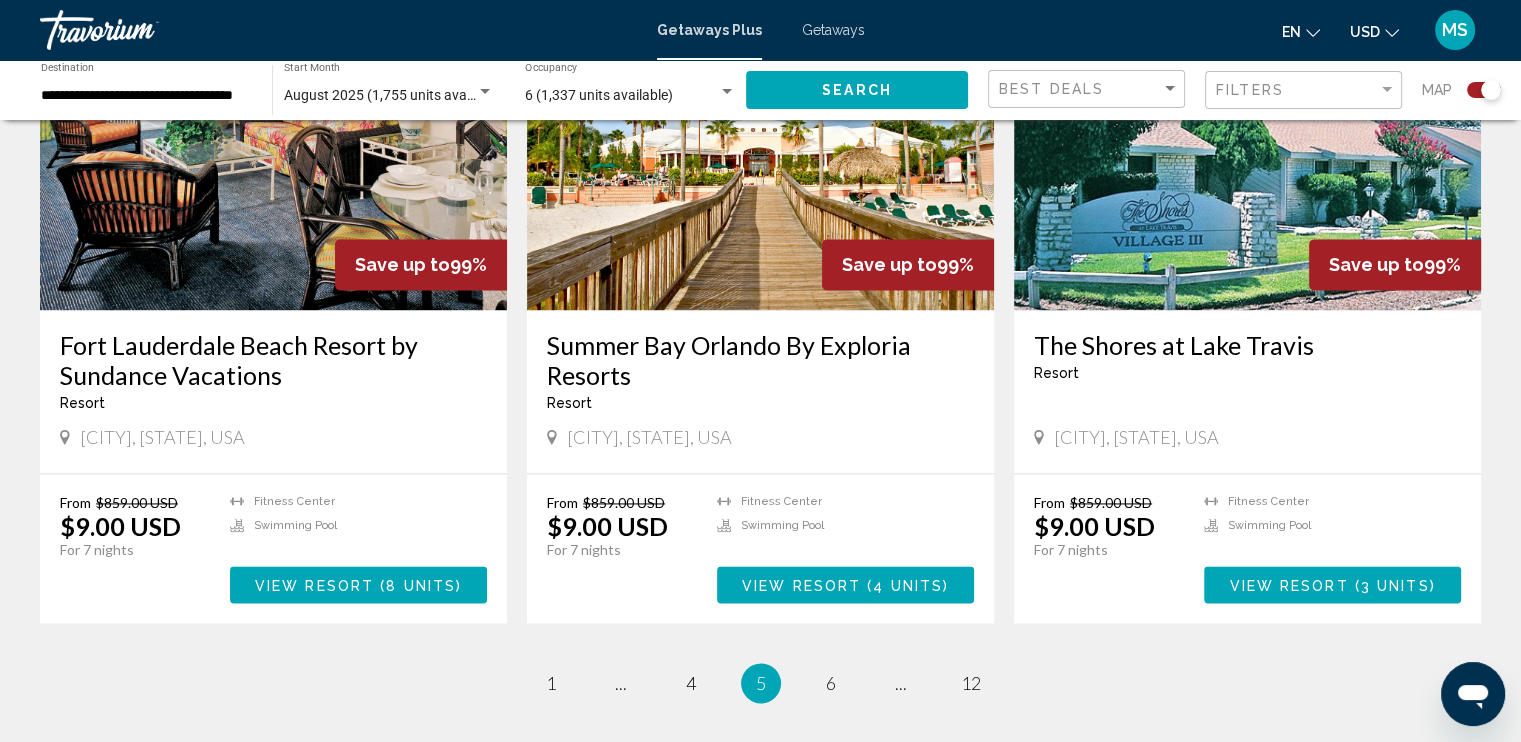 scroll, scrollTop: 2900, scrollLeft: 0, axis: vertical 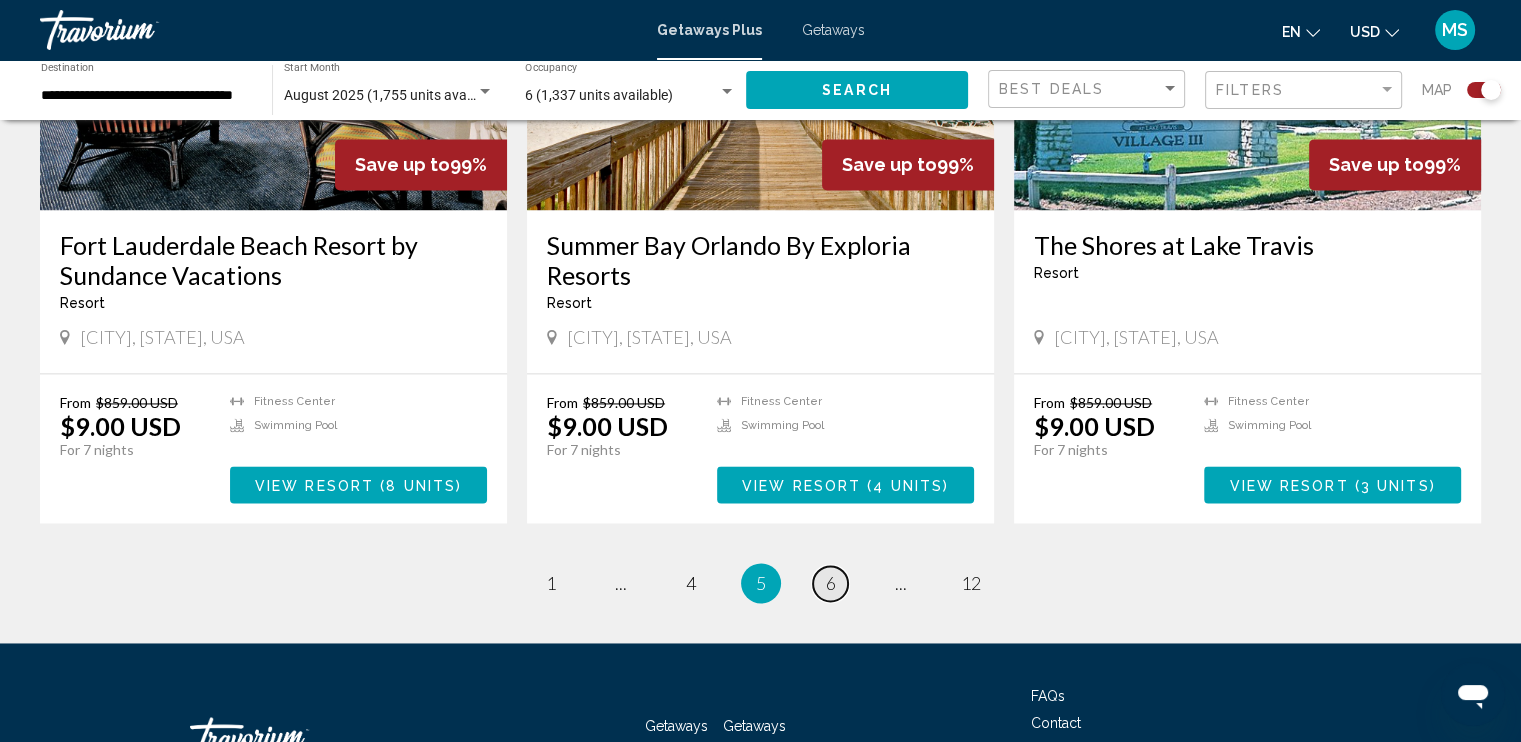 click on "6" at bounding box center [831, 583] 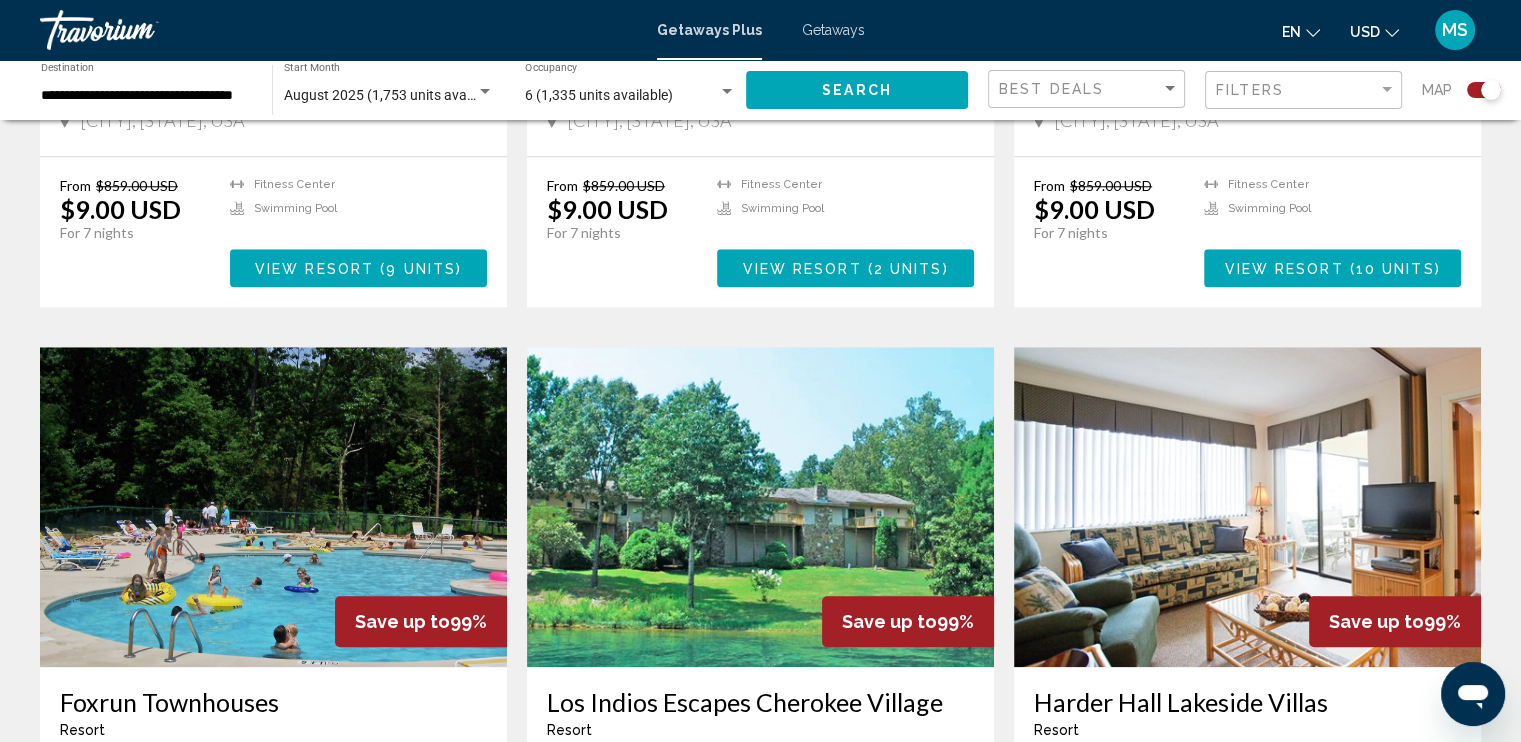 scroll, scrollTop: 2000, scrollLeft: 0, axis: vertical 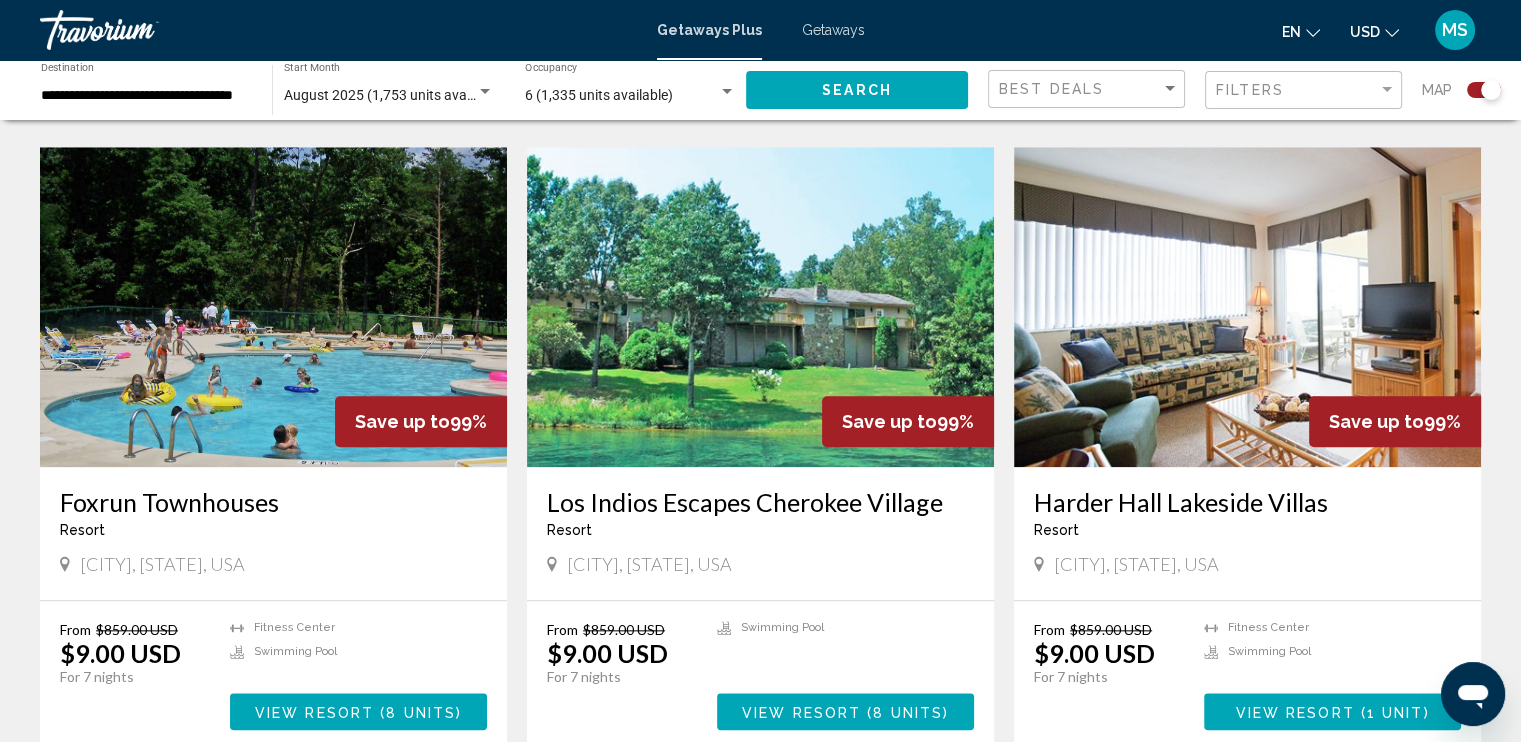 click at bounding box center (273, 307) 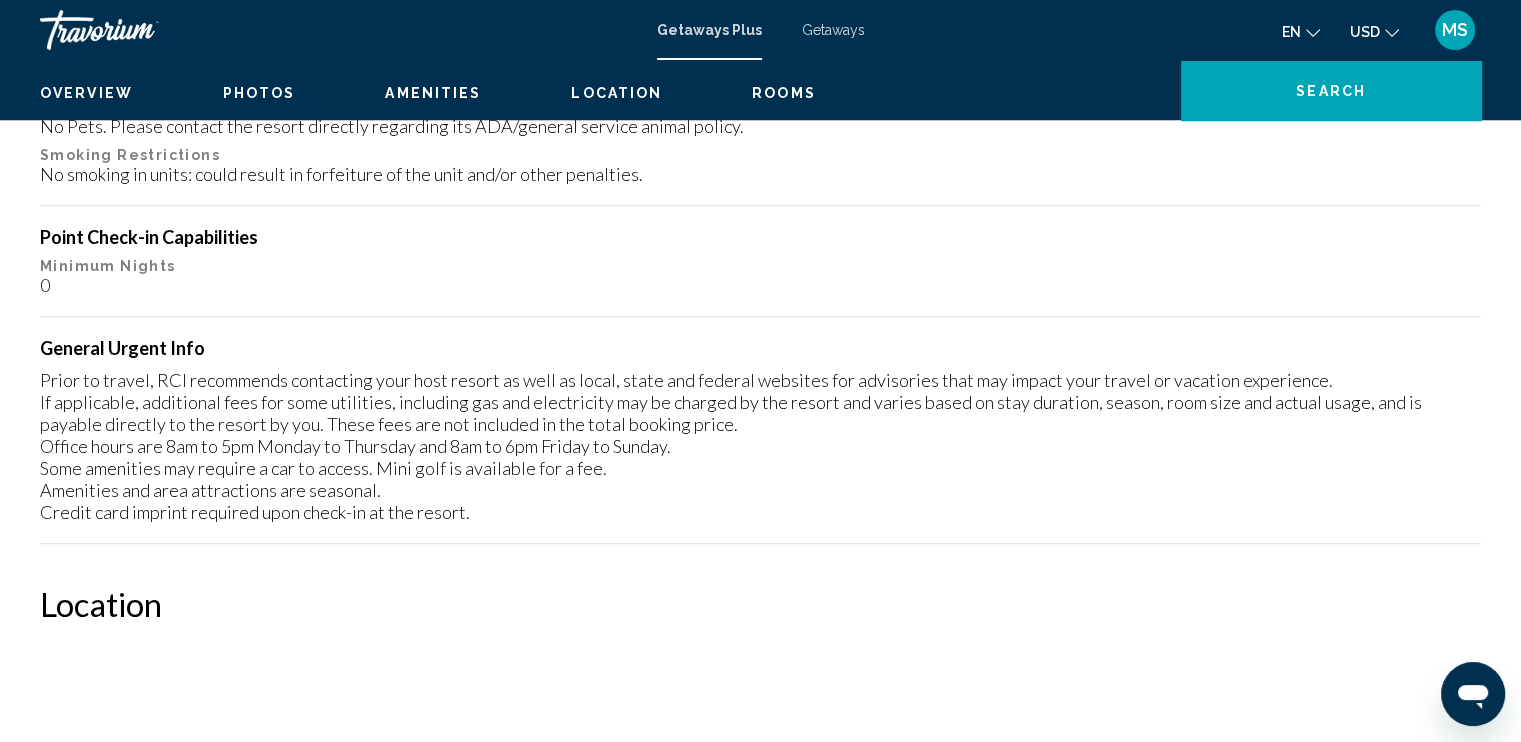 scroll, scrollTop: 0, scrollLeft: 0, axis: both 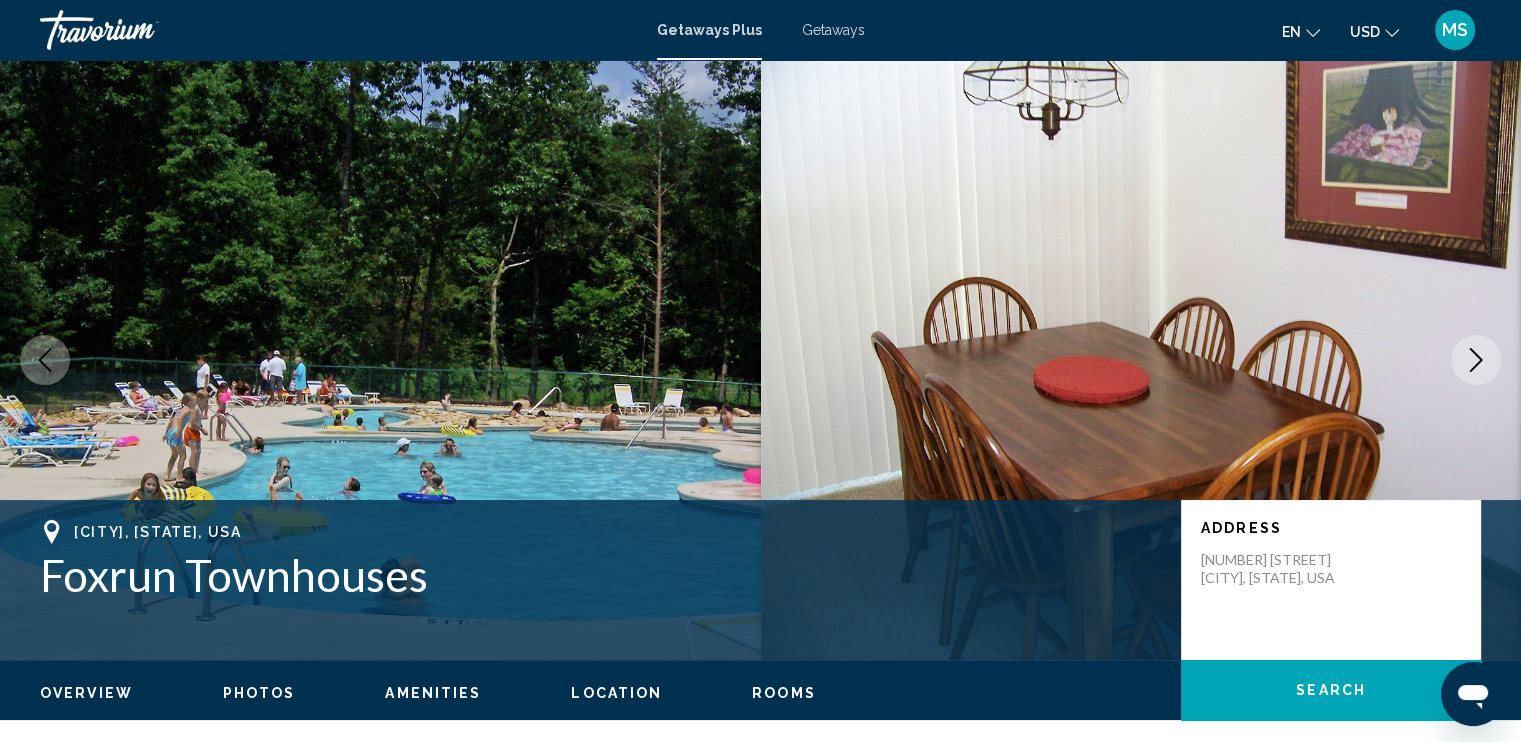 click 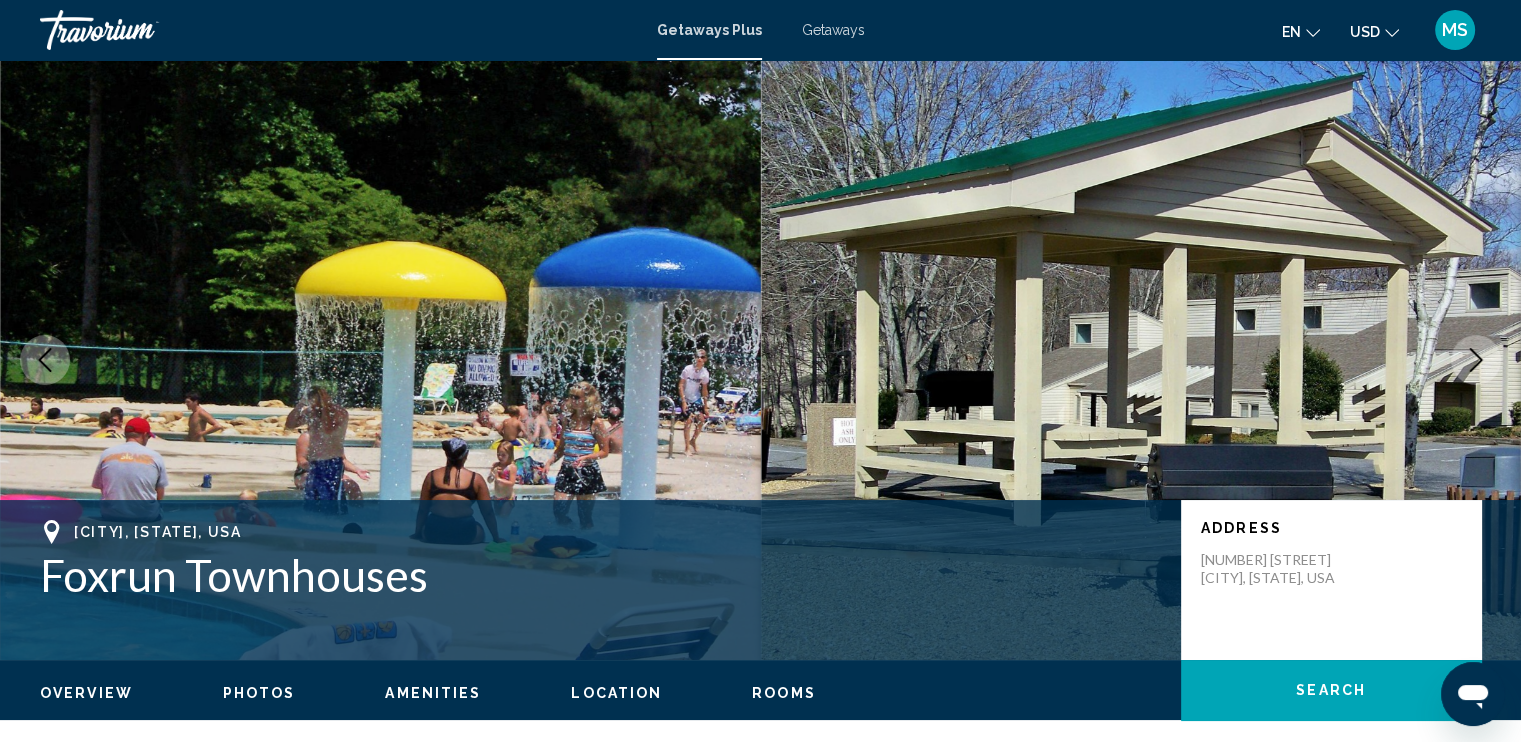 click 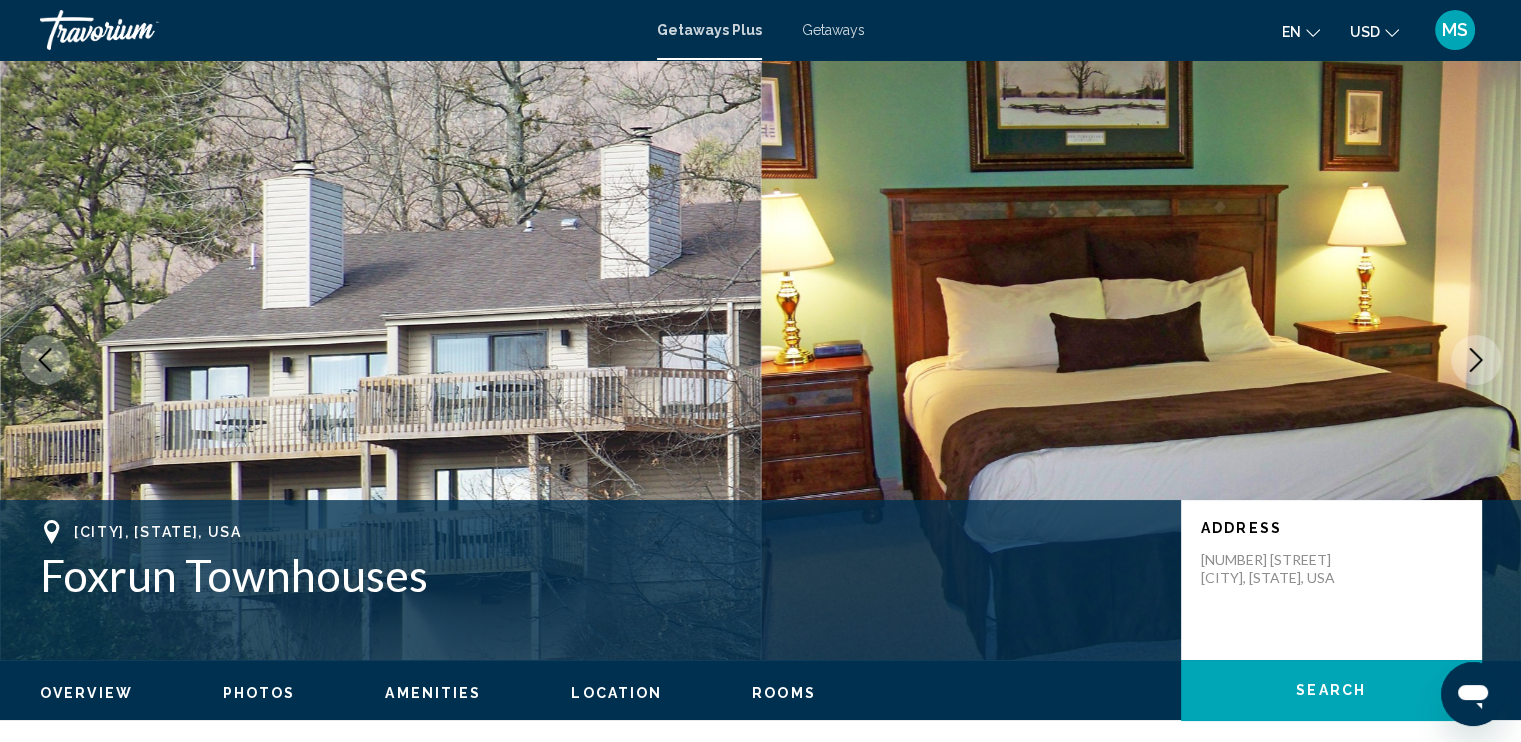 click 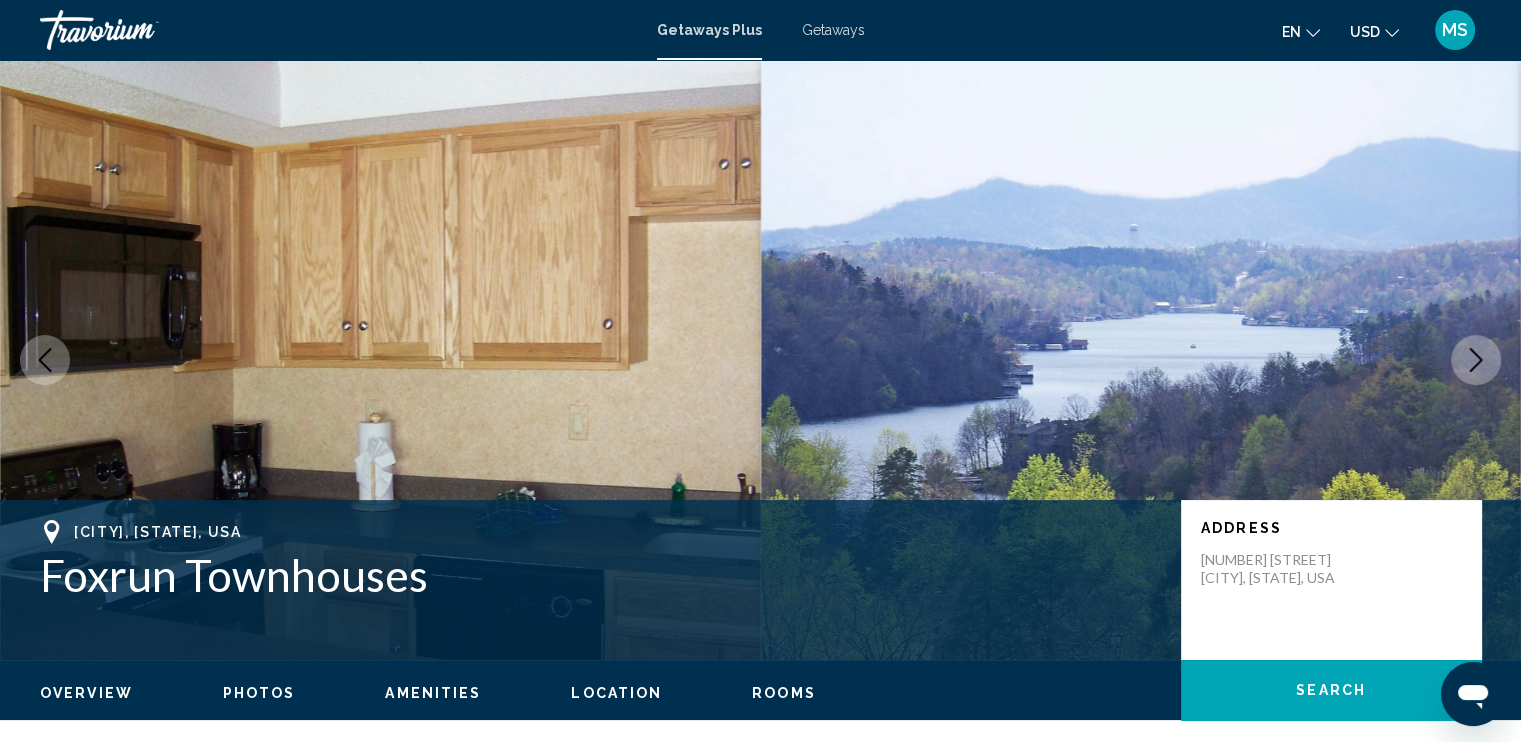 click 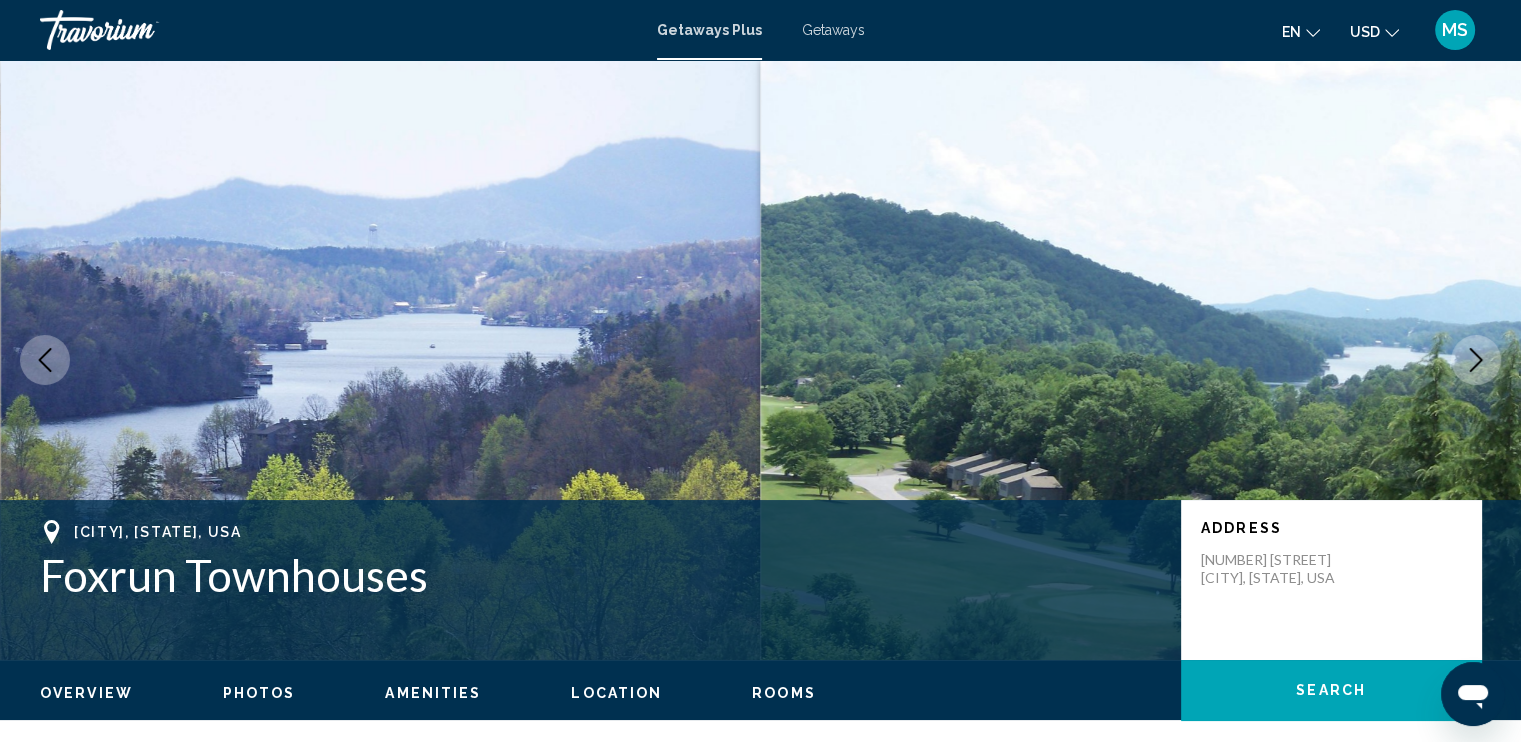 click 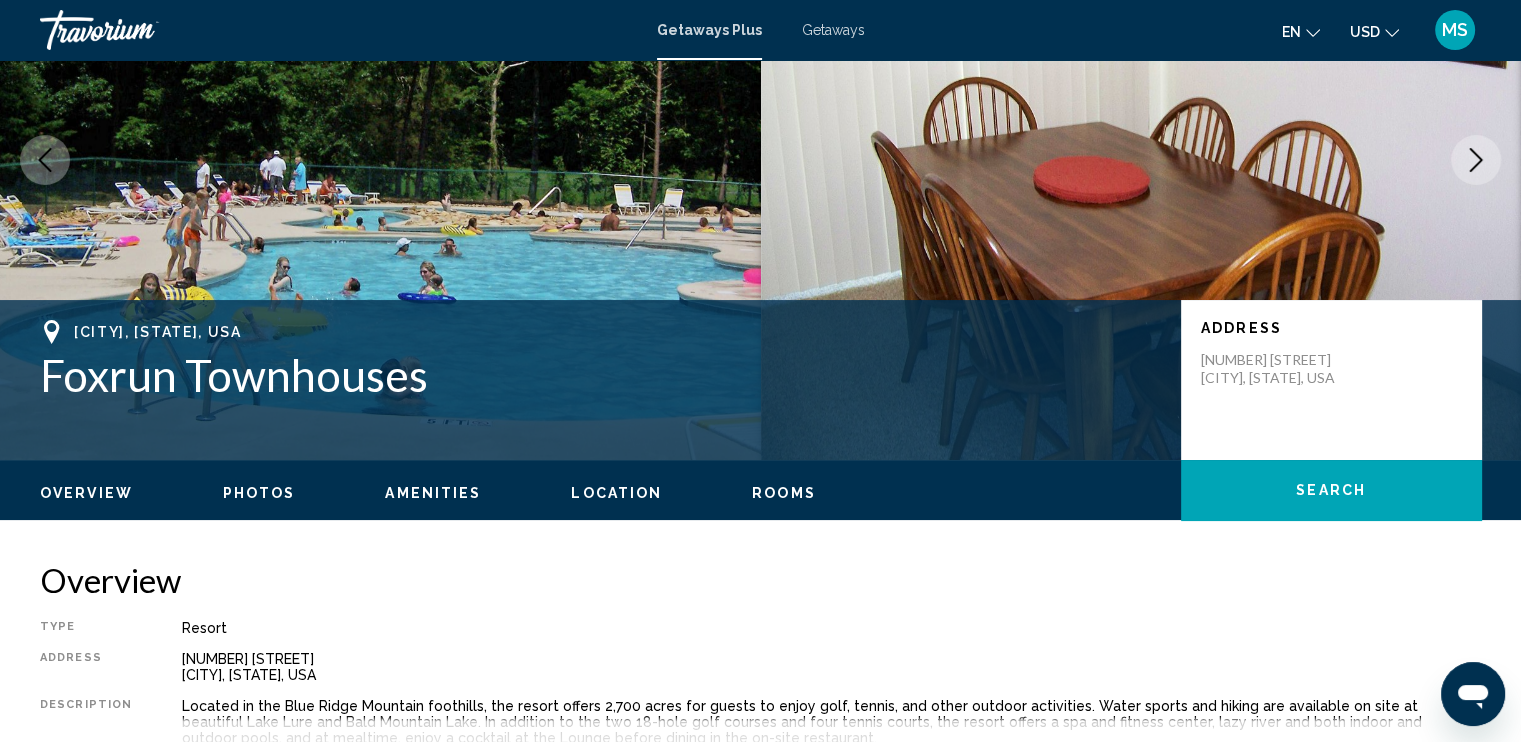 scroll, scrollTop: 0, scrollLeft: 0, axis: both 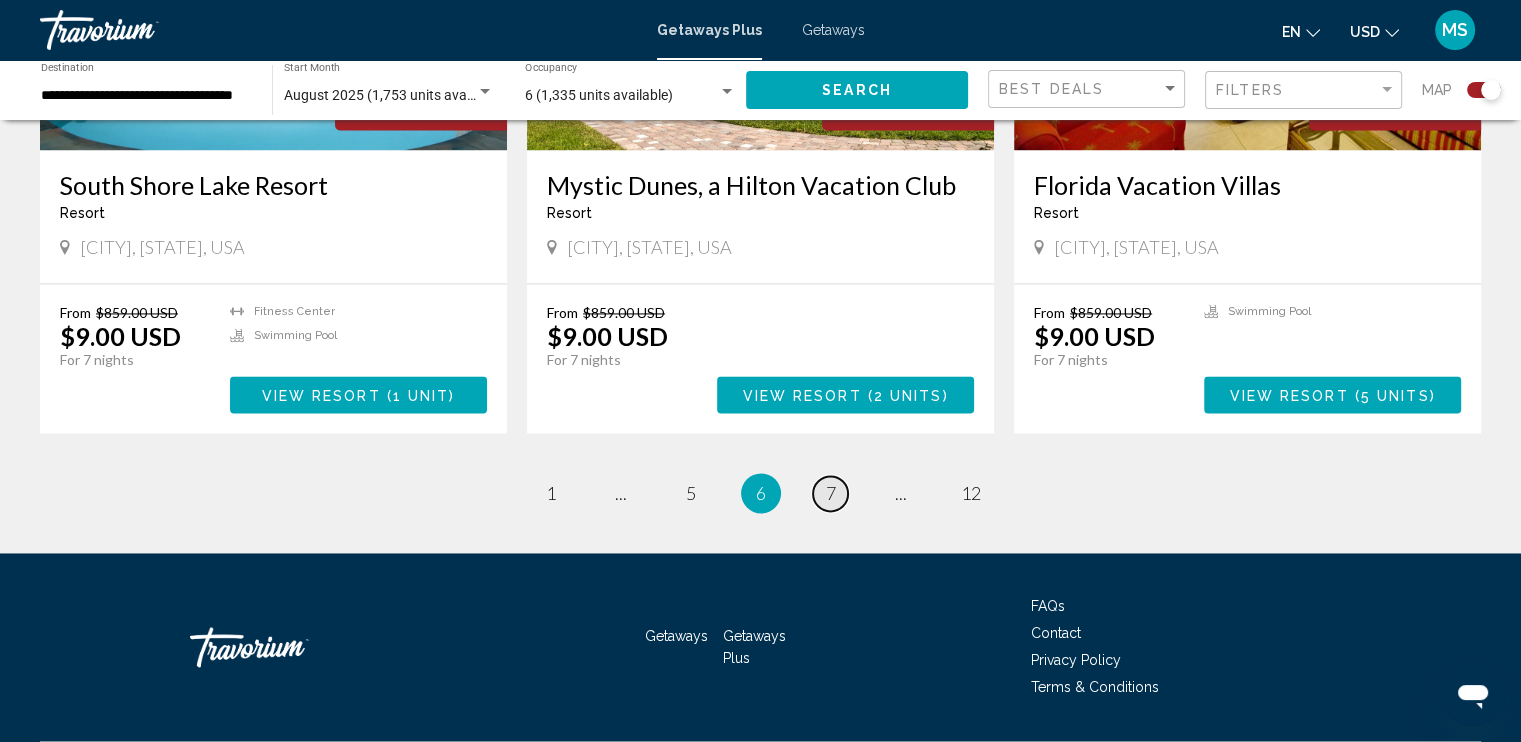 click on "7" at bounding box center [831, 493] 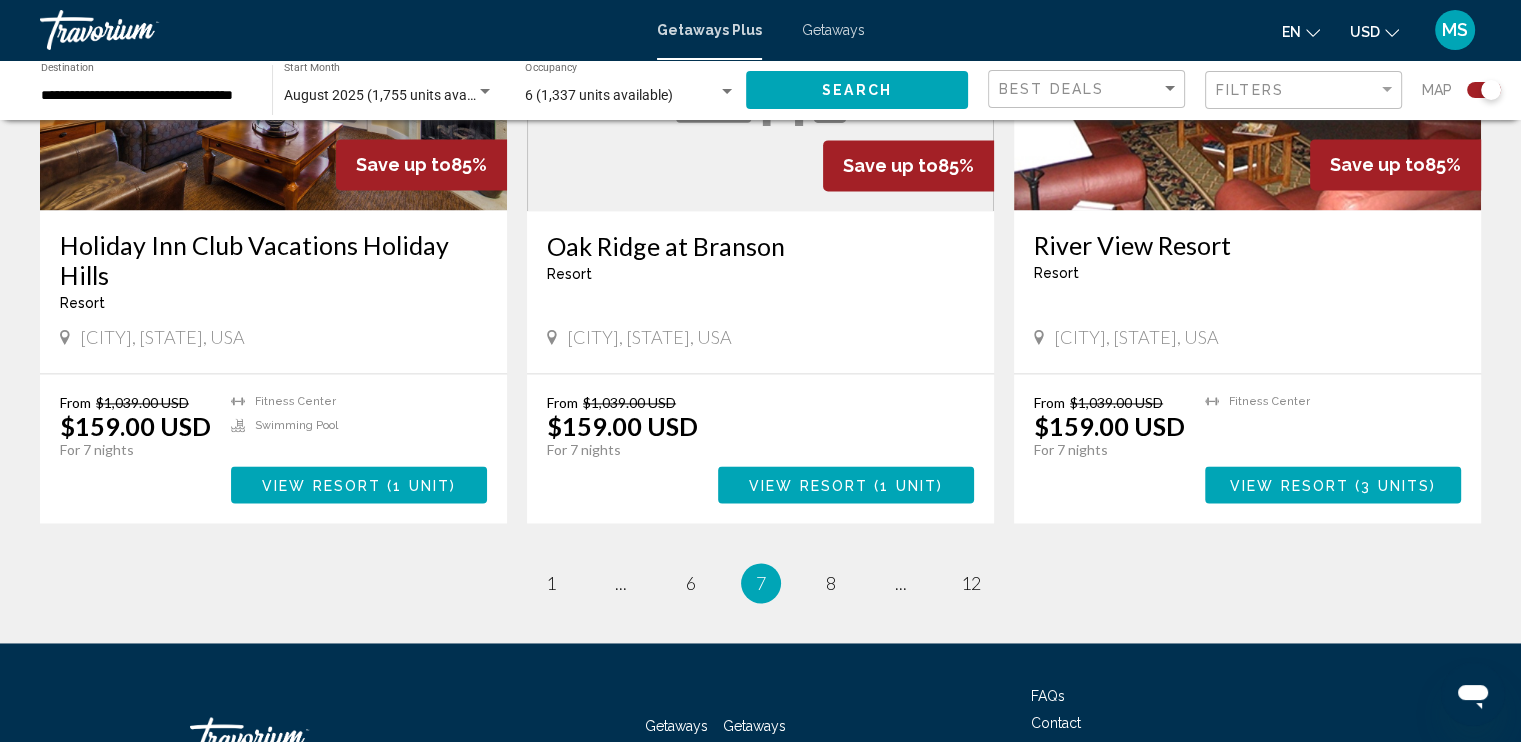 scroll, scrollTop: 3000, scrollLeft: 0, axis: vertical 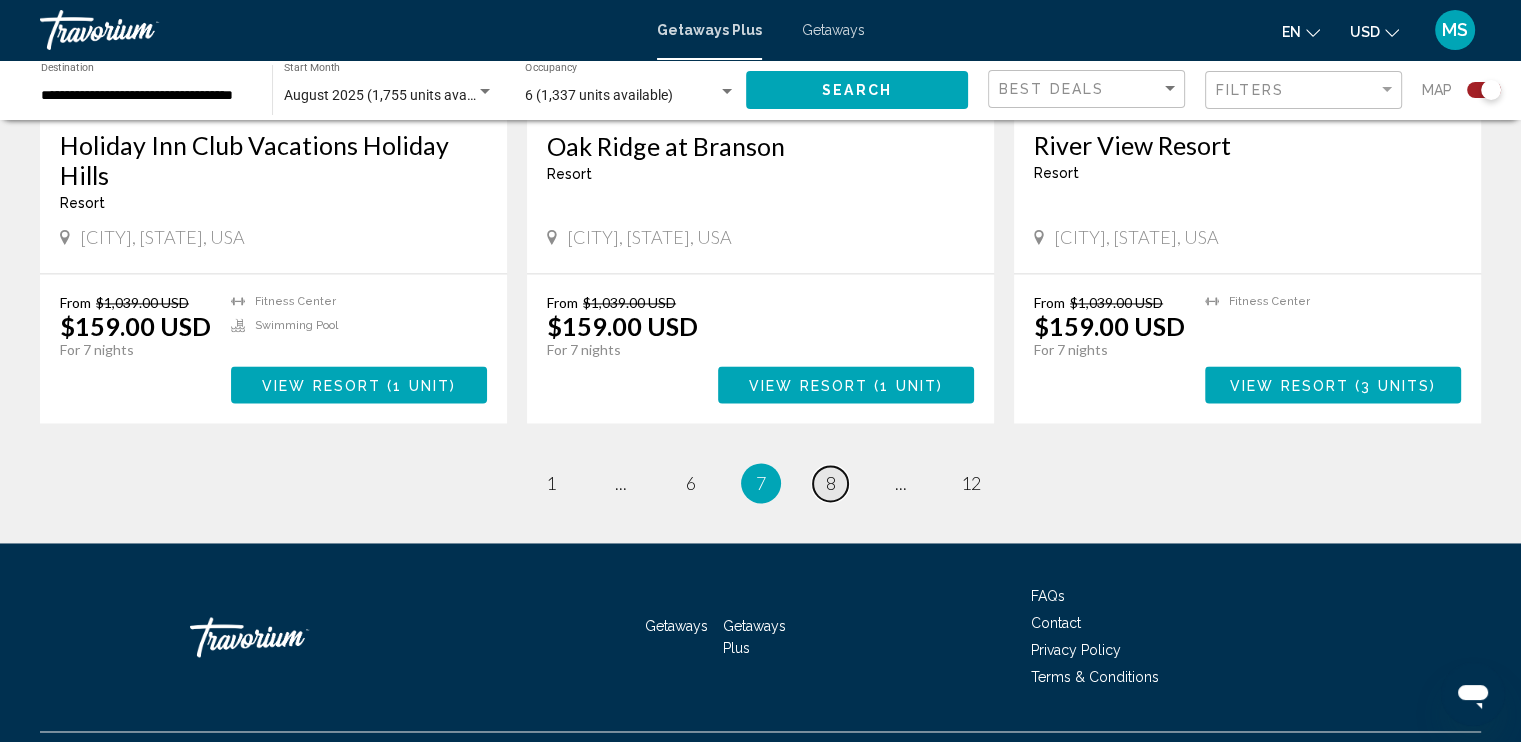 click on "8" at bounding box center [831, 483] 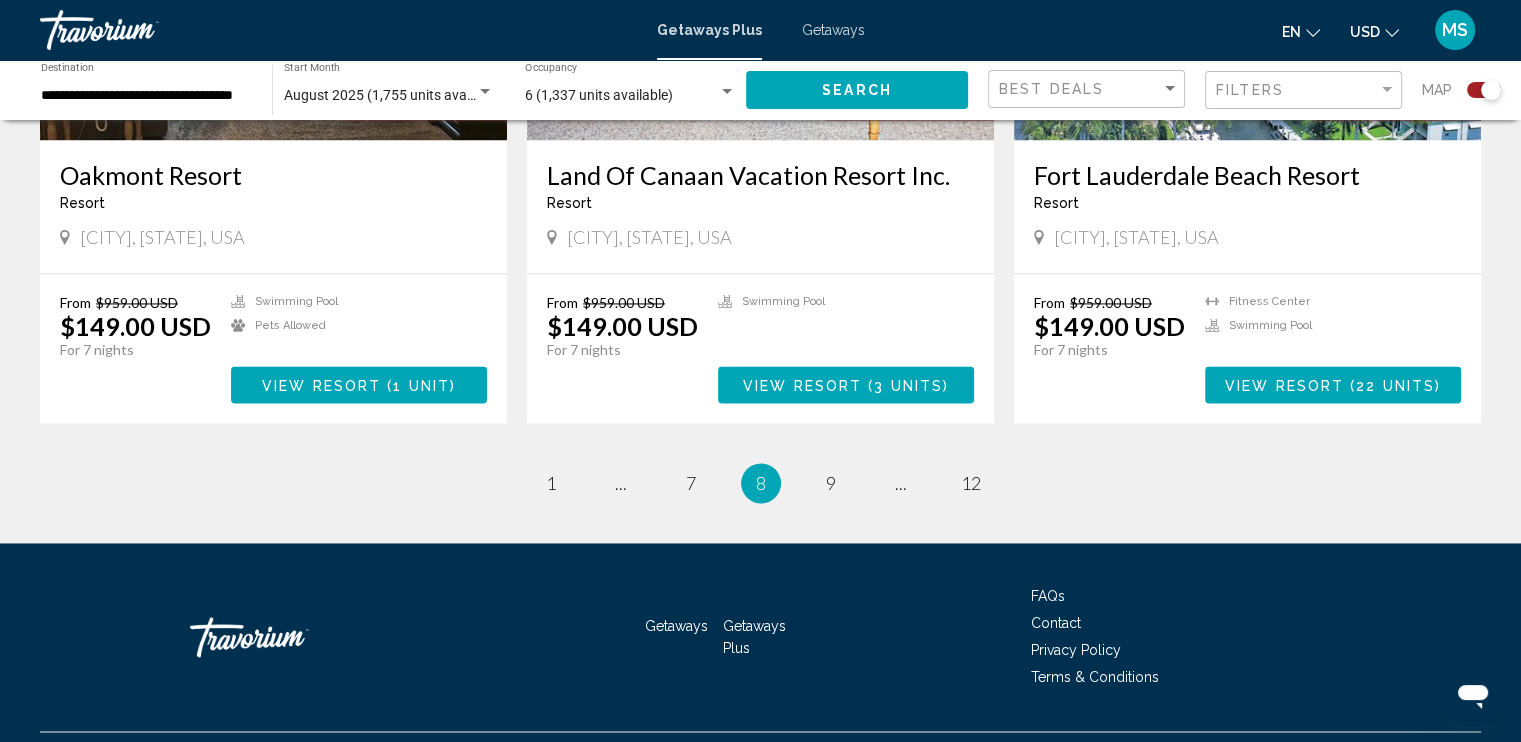 scroll, scrollTop: 3042, scrollLeft: 0, axis: vertical 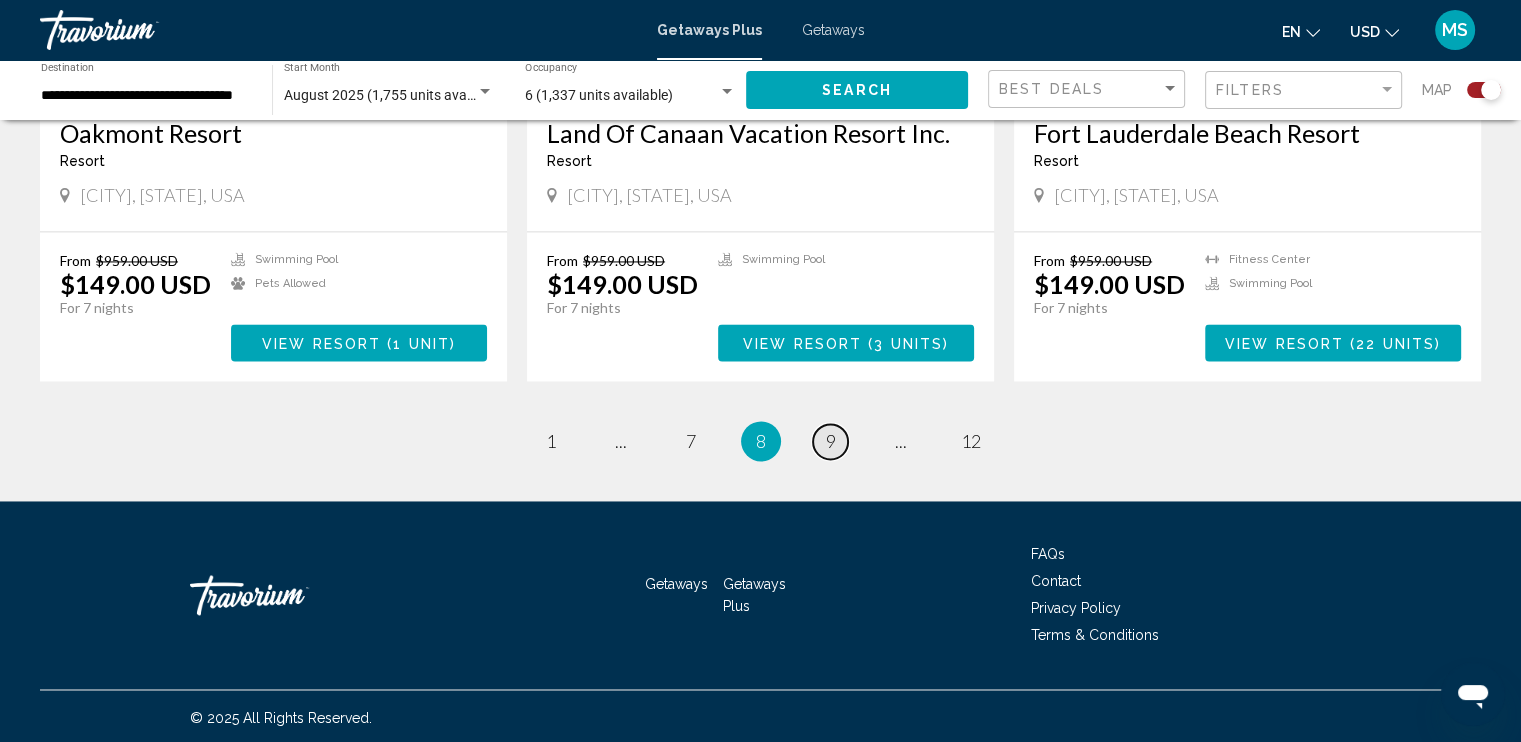 click on "9" at bounding box center (831, 441) 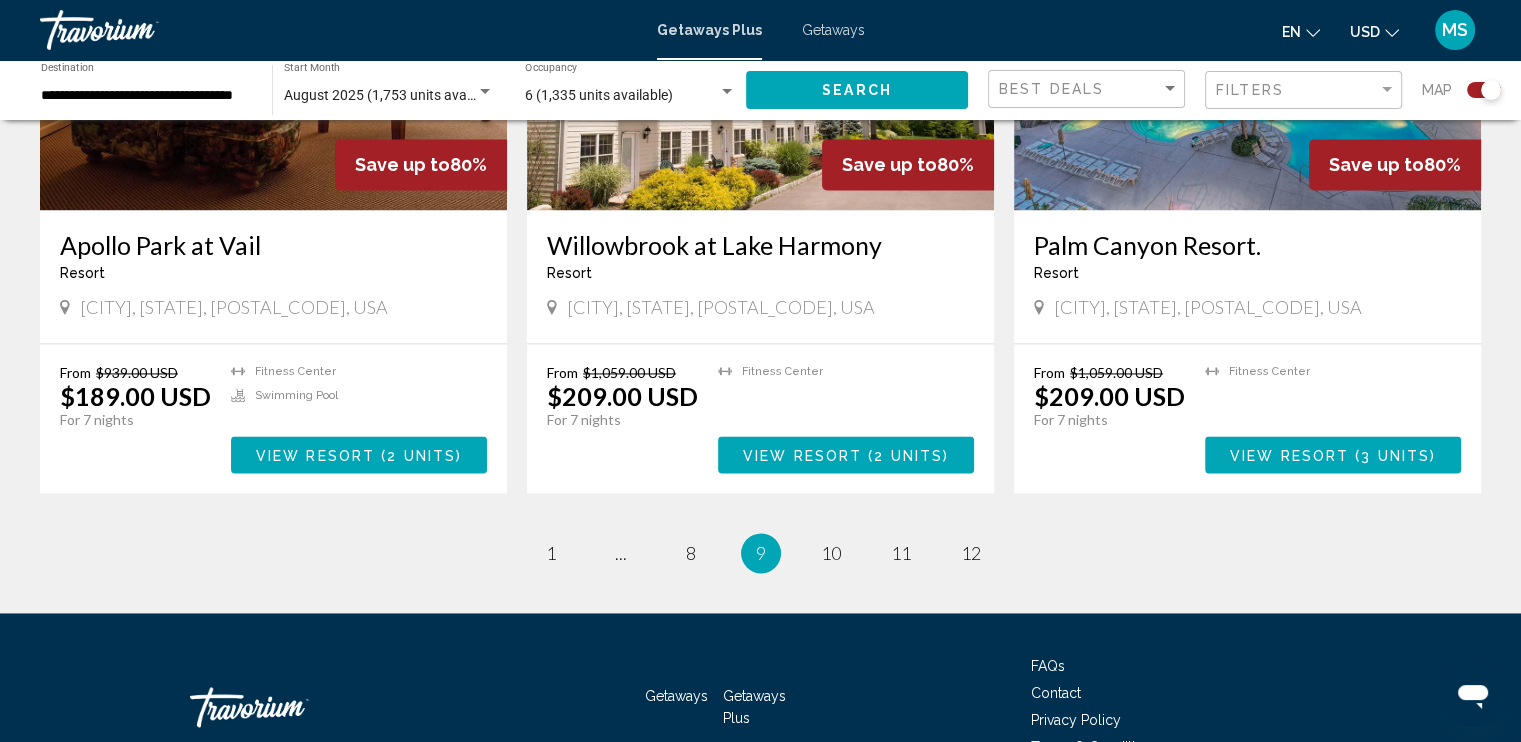 scroll, scrollTop: 2982, scrollLeft: 0, axis: vertical 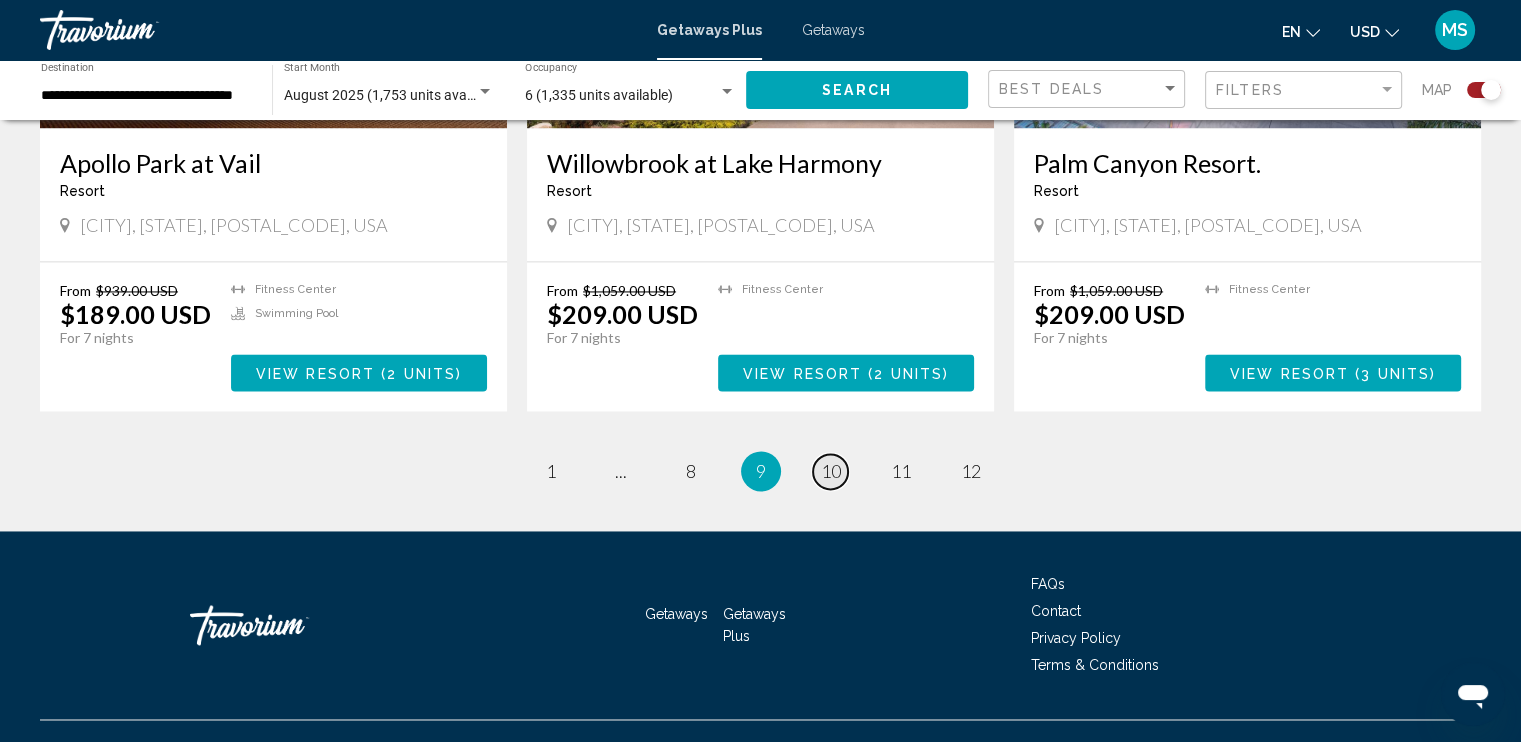 click on "10" at bounding box center (831, 471) 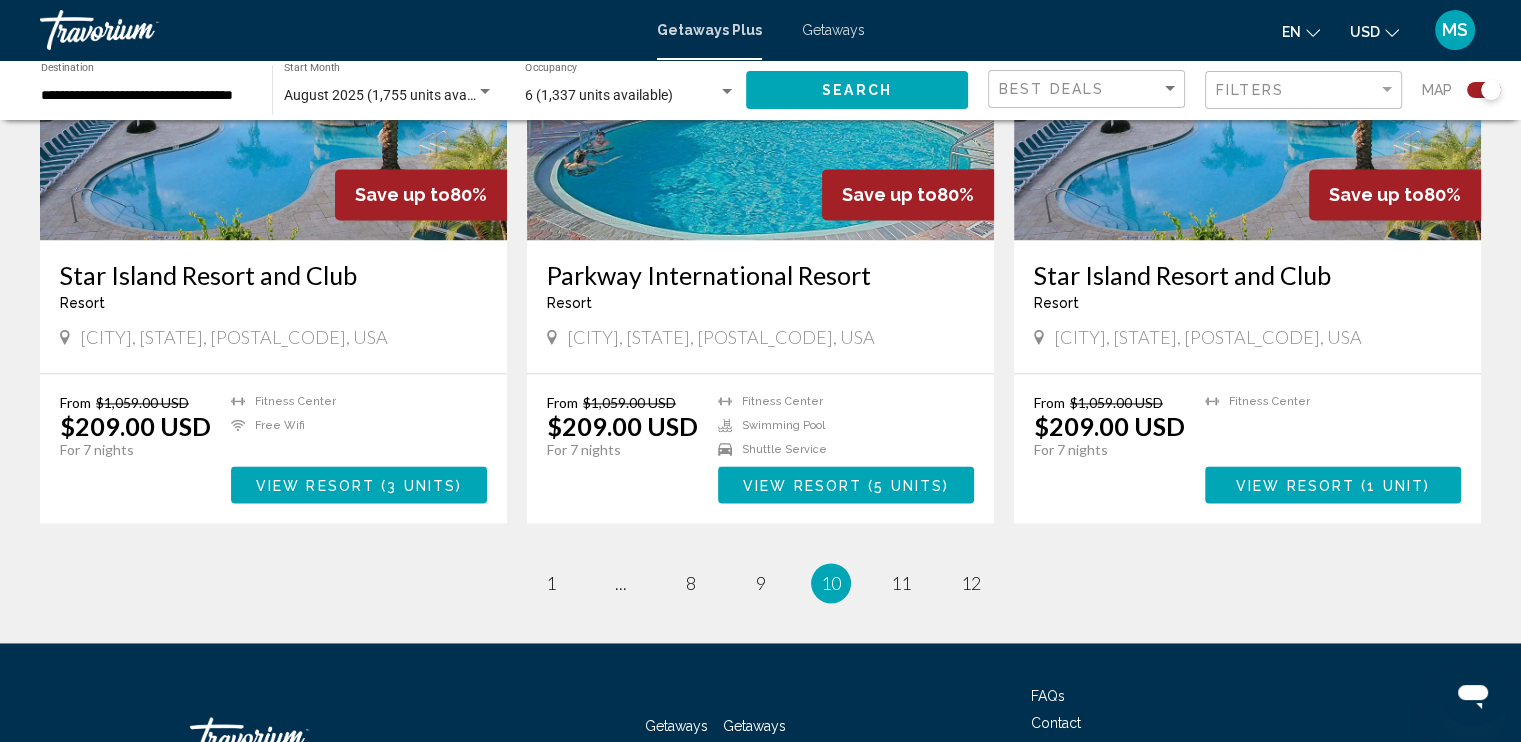 scroll, scrollTop: 3000, scrollLeft: 0, axis: vertical 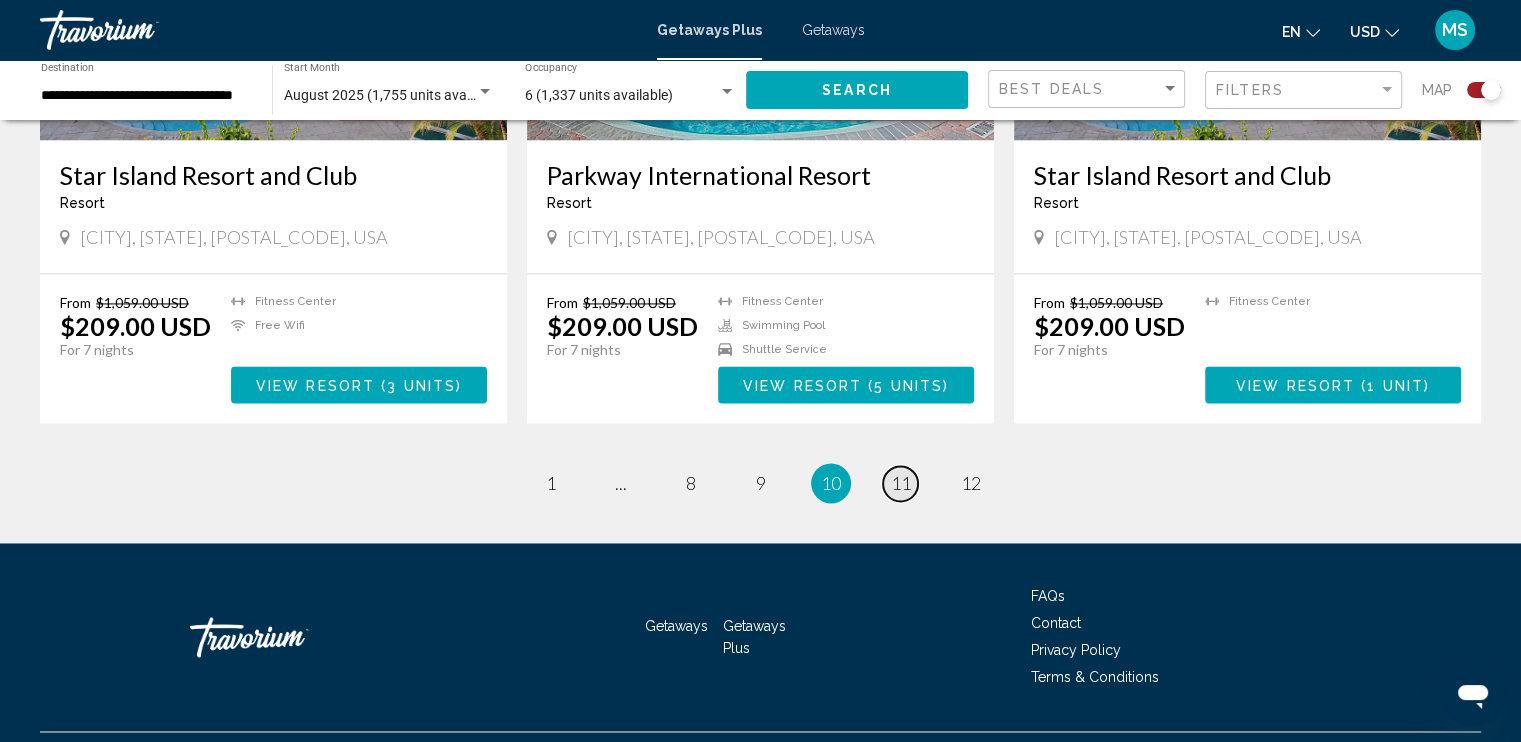 click on "11" at bounding box center [901, 483] 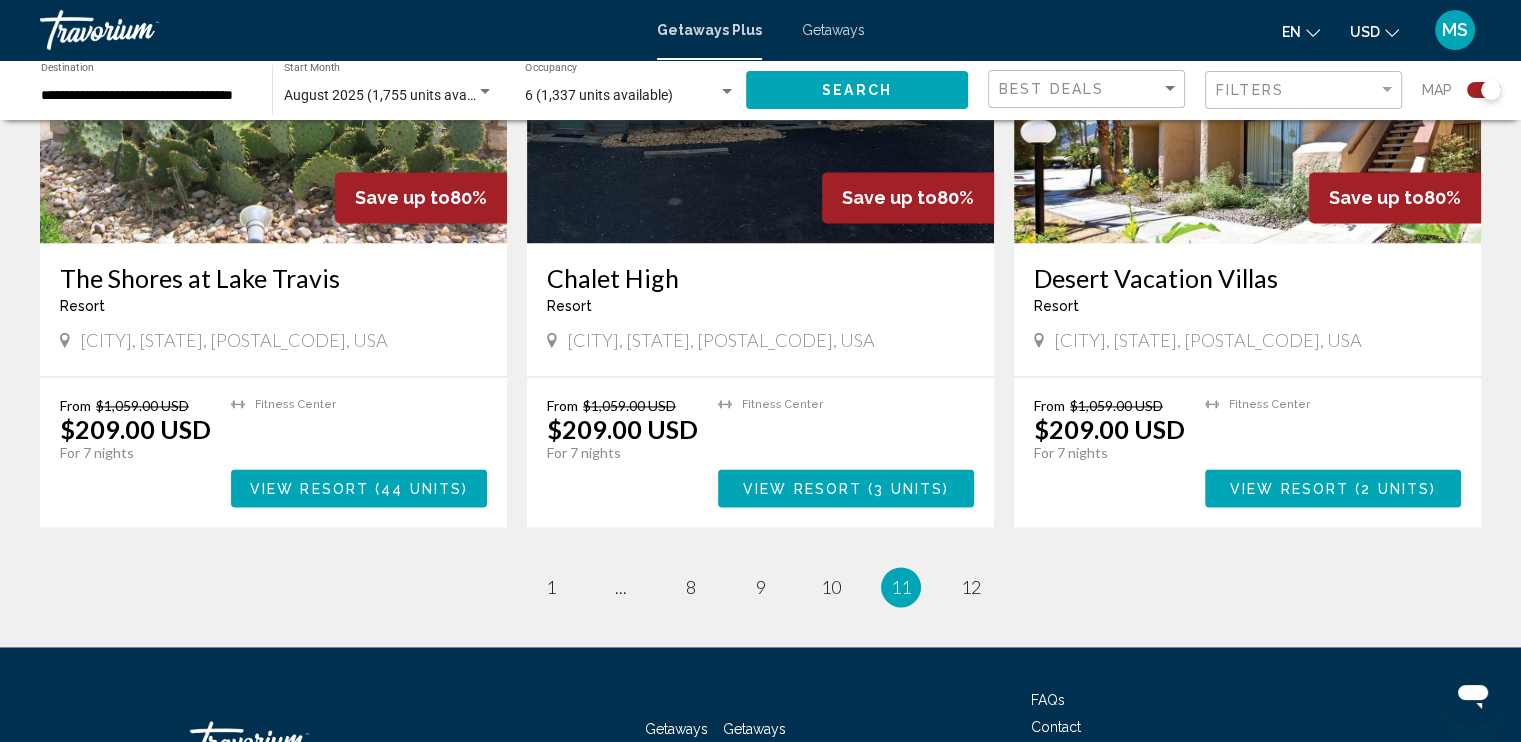 scroll, scrollTop: 2982, scrollLeft: 0, axis: vertical 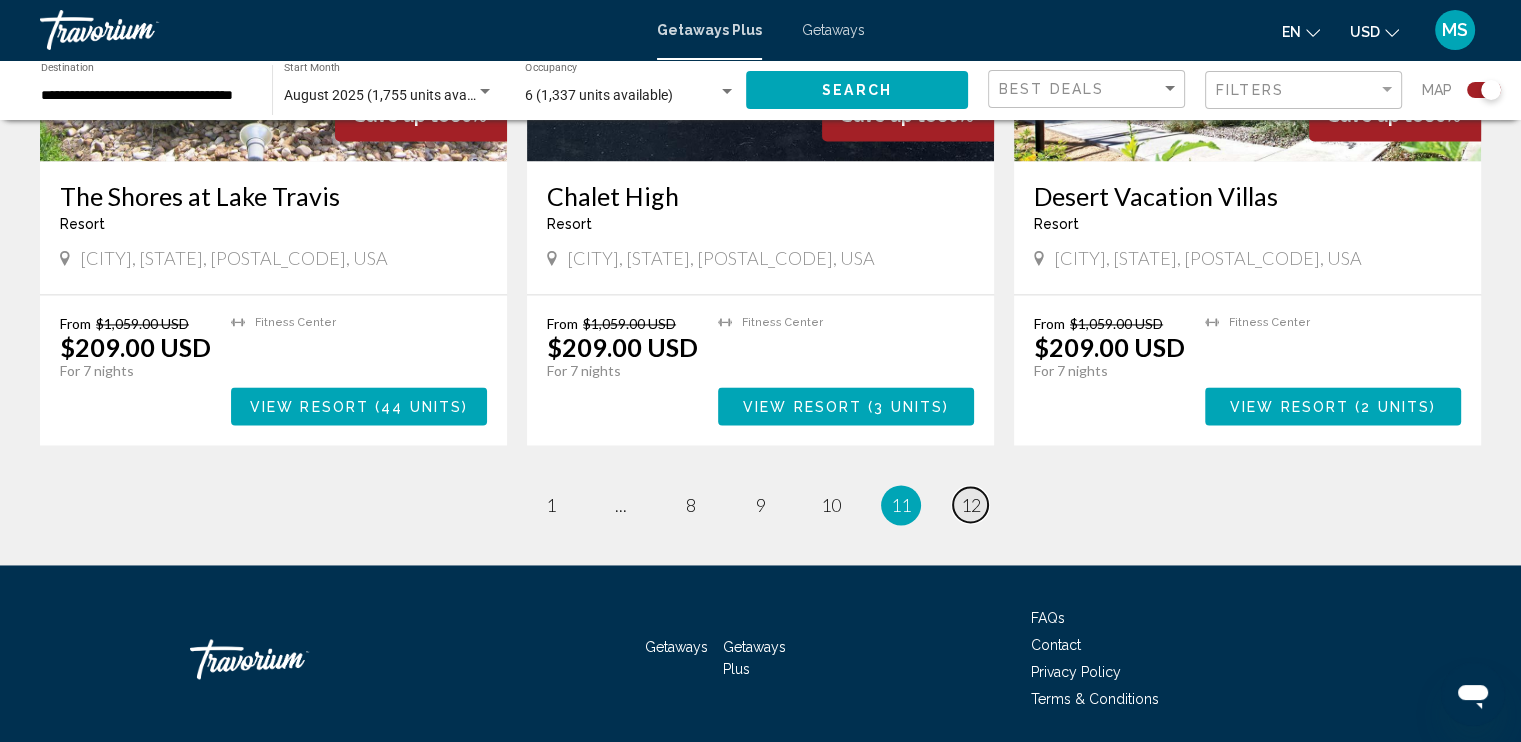 click on "12" at bounding box center [971, 505] 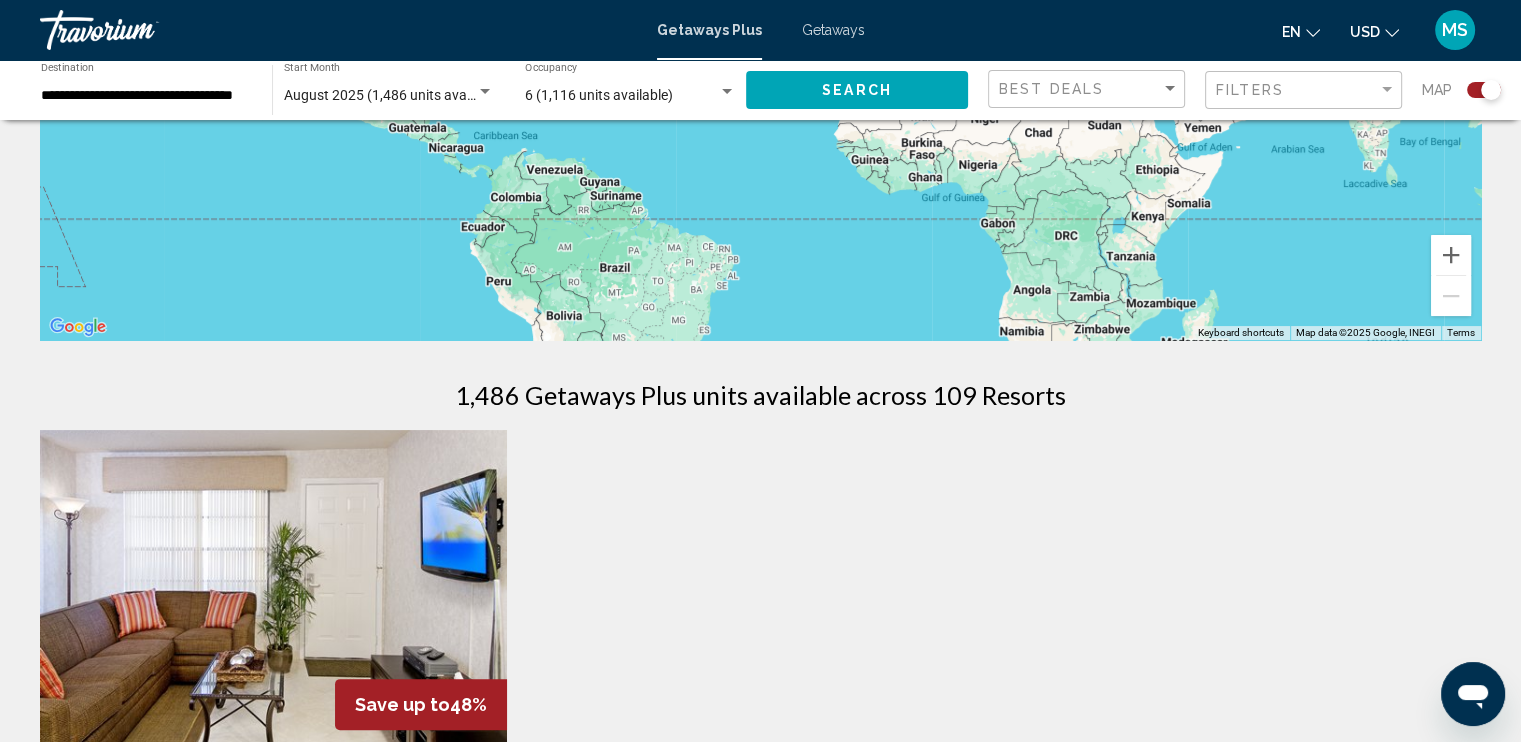 scroll, scrollTop: 0, scrollLeft: 0, axis: both 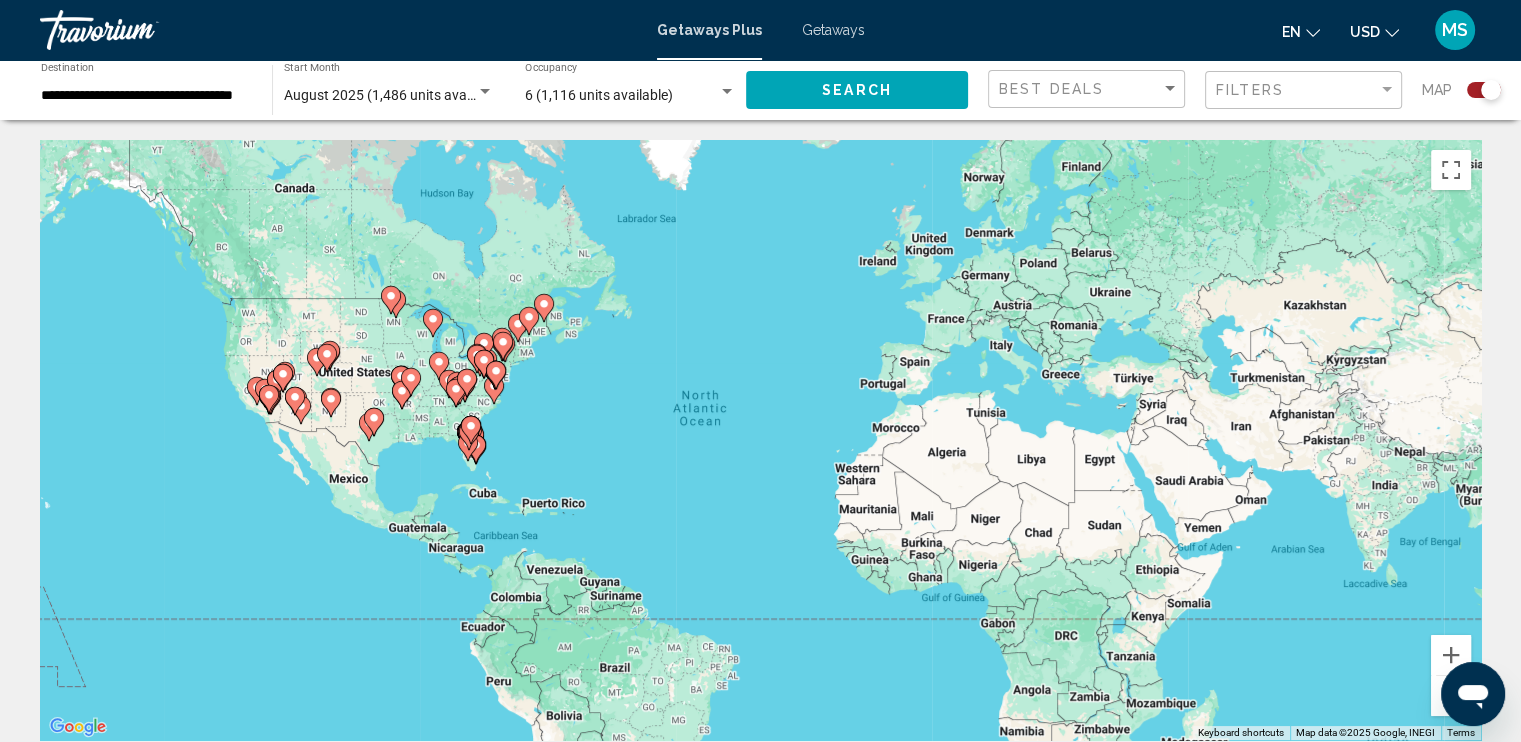 click at bounding box center (140, 30) 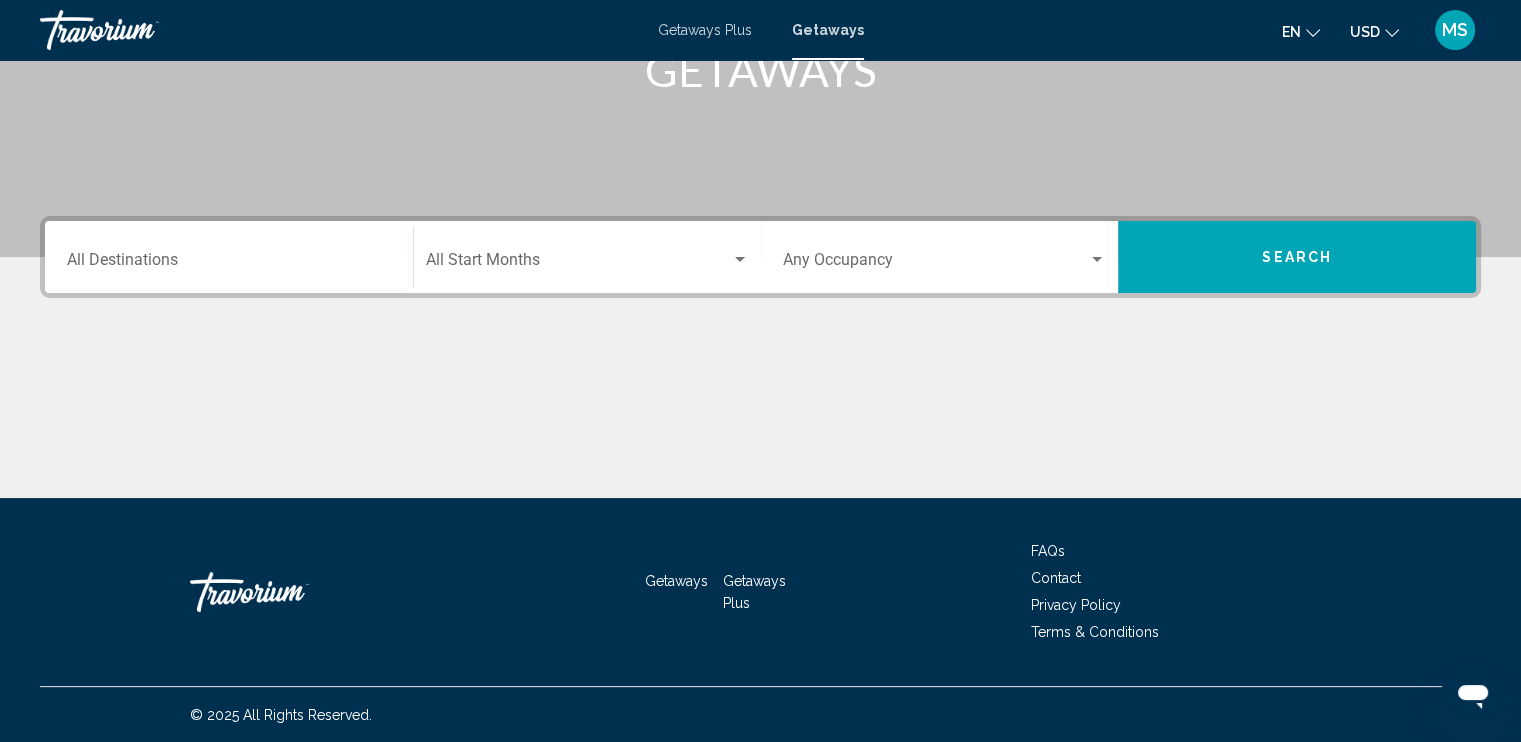 scroll, scrollTop: 0, scrollLeft: 0, axis: both 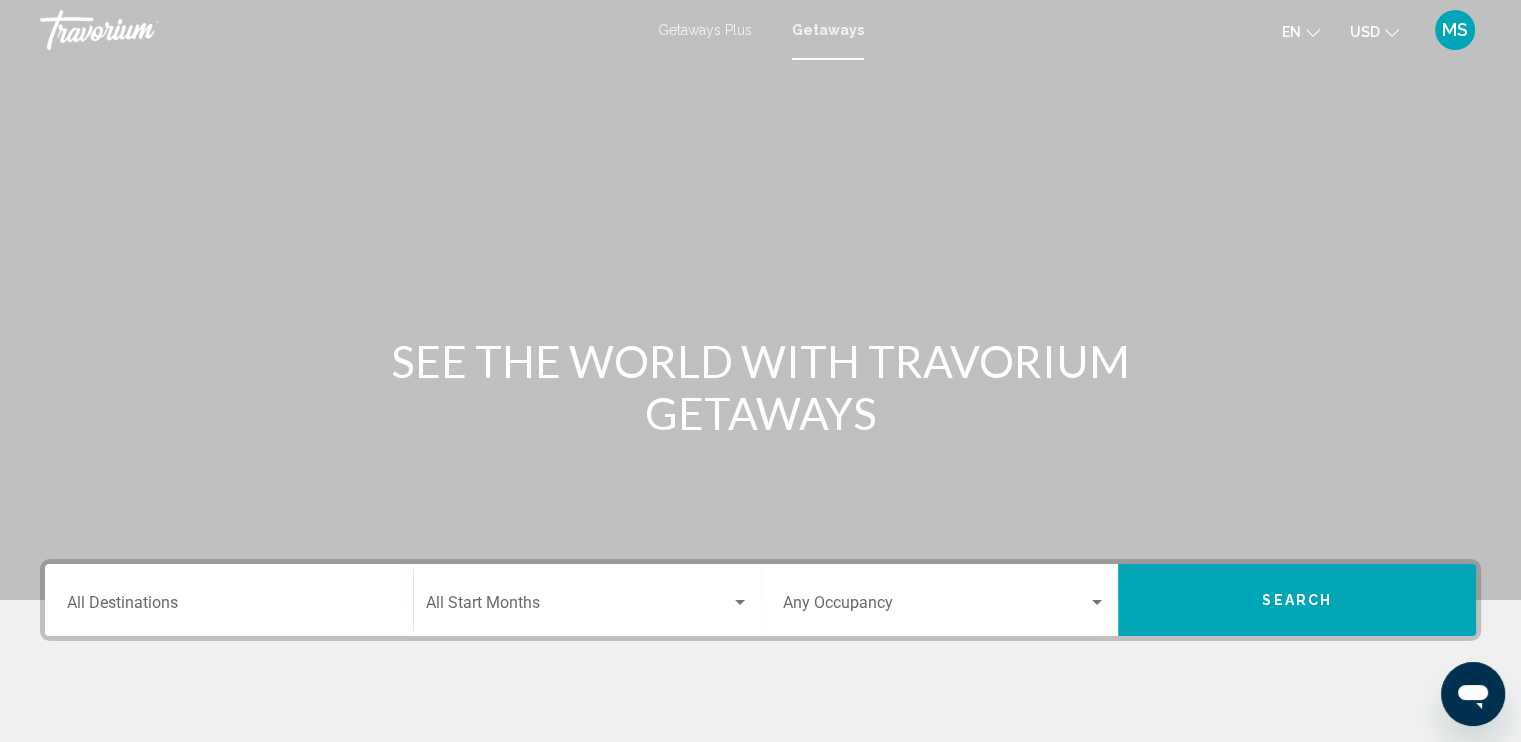 click on "Getaways Plus" at bounding box center (705, 30) 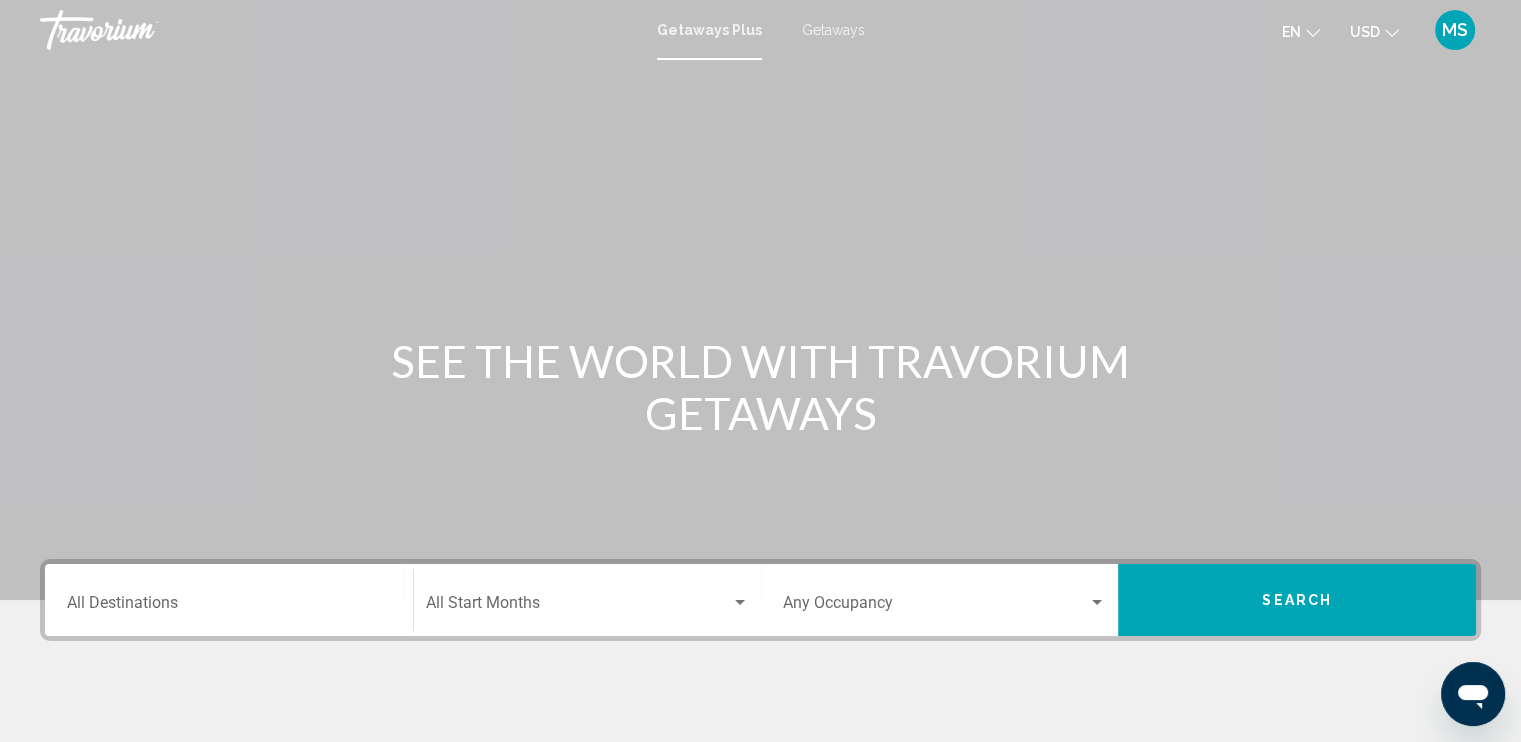 click on "Destination All Destinations" at bounding box center [229, 607] 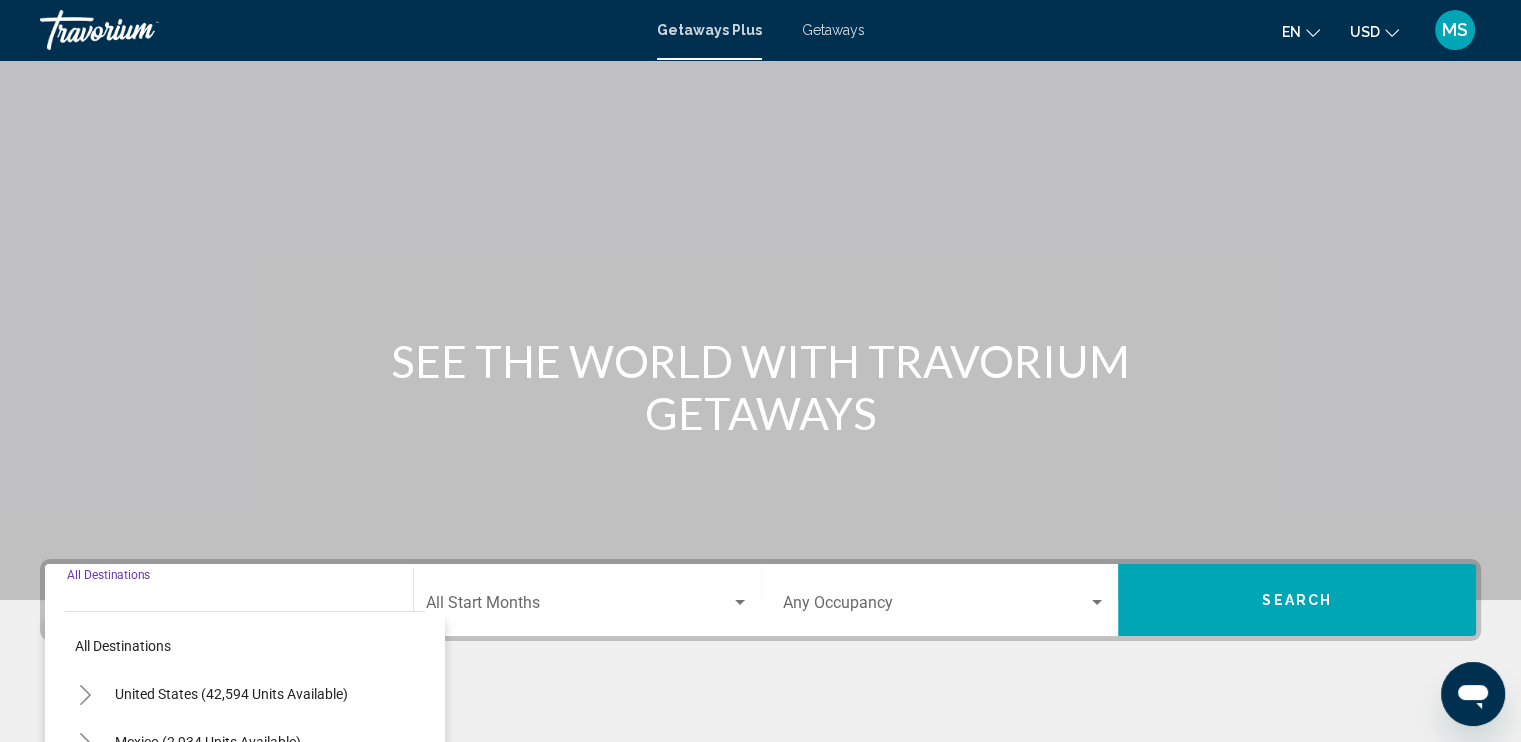 scroll, scrollTop: 343, scrollLeft: 0, axis: vertical 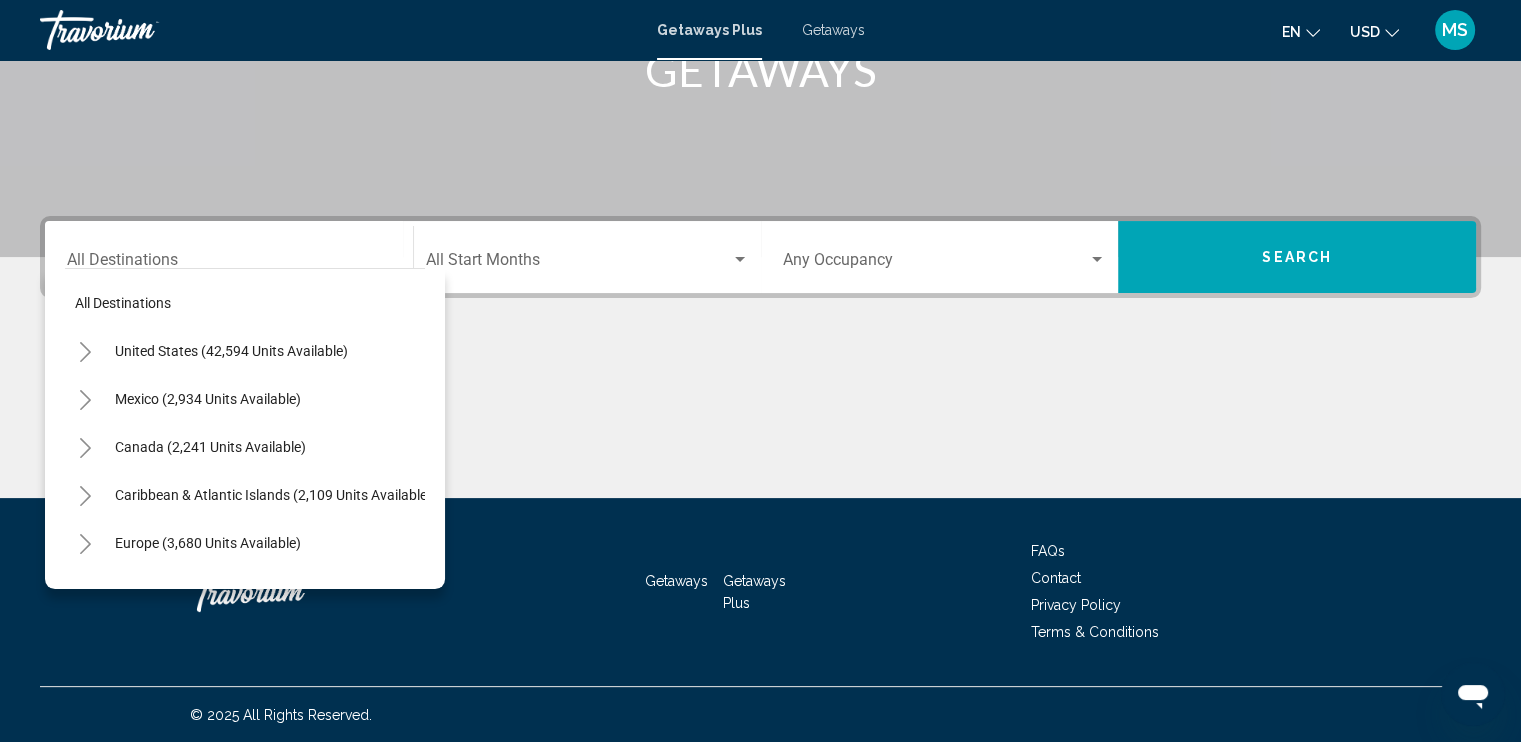 click at bounding box center (140, 30) 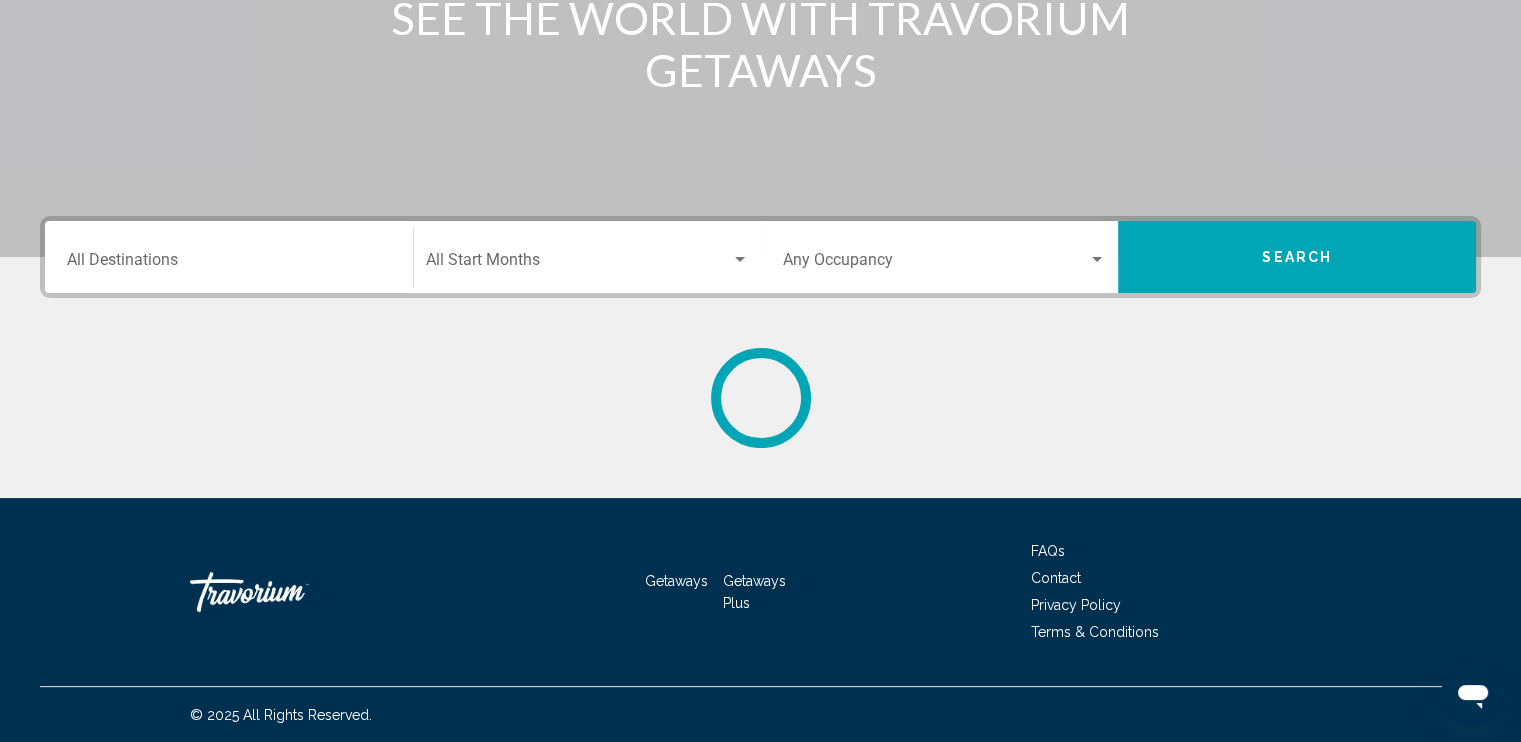 scroll, scrollTop: 0, scrollLeft: 0, axis: both 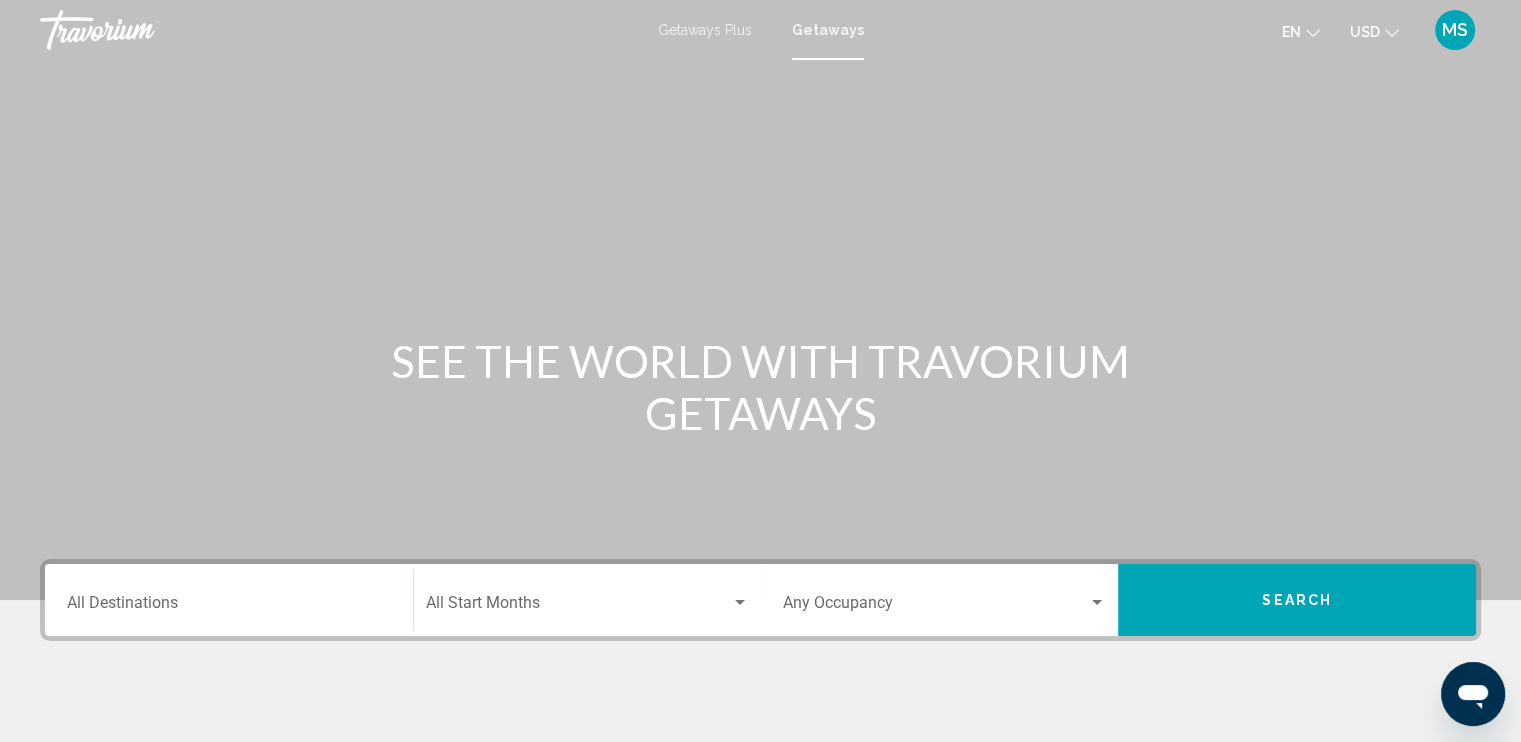 click at bounding box center [140, 30] 